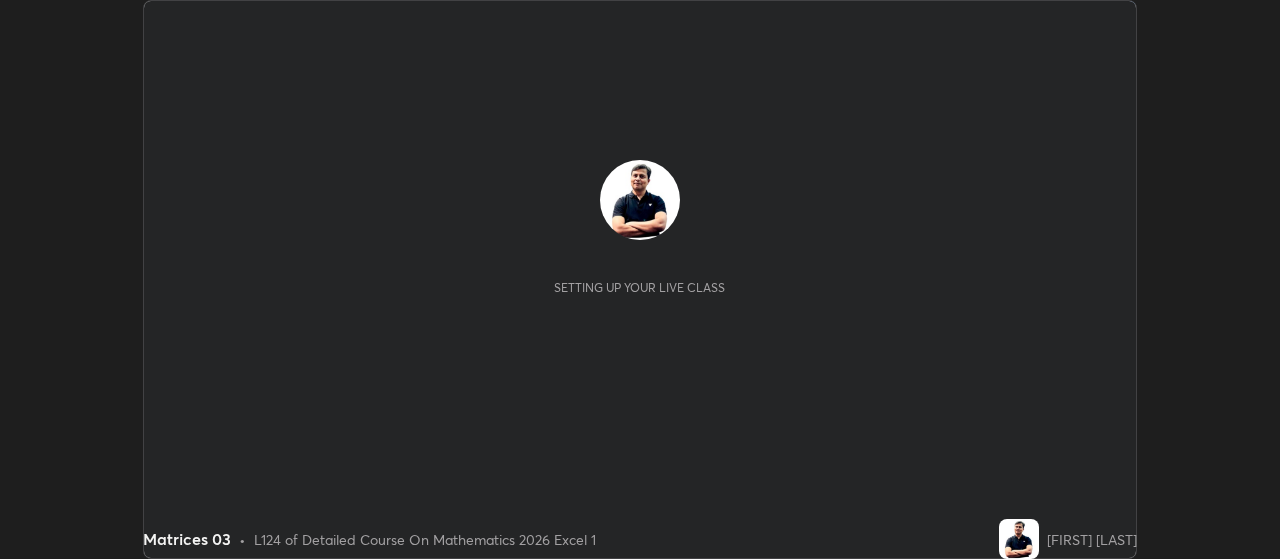 scroll, scrollTop: 0, scrollLeft: 0, axis: both 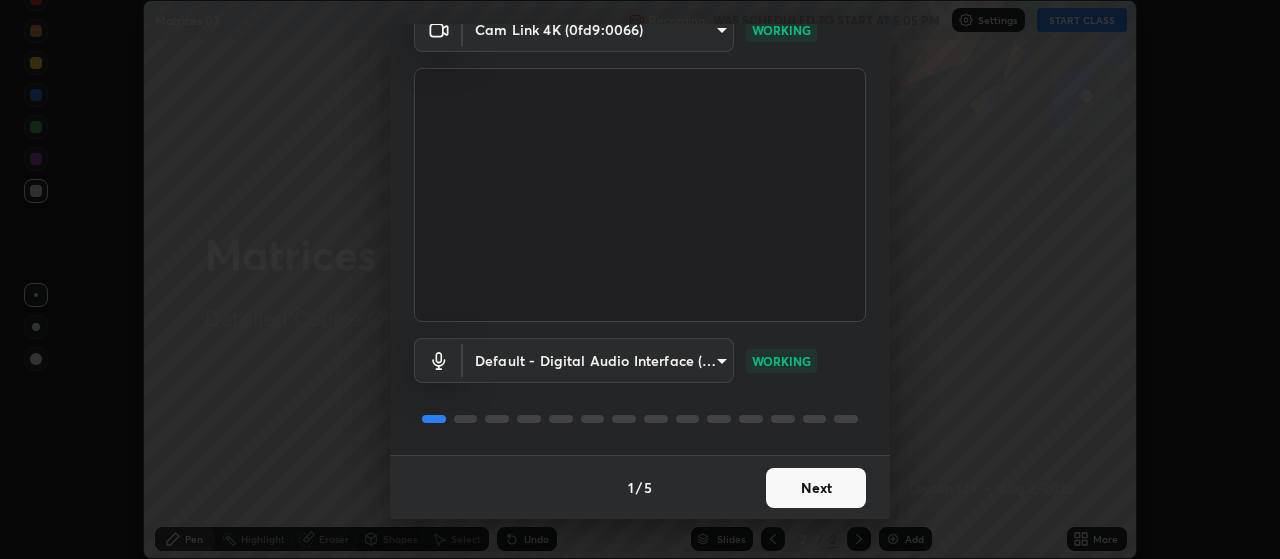 click on "Next" at bounding box center [816, 488] 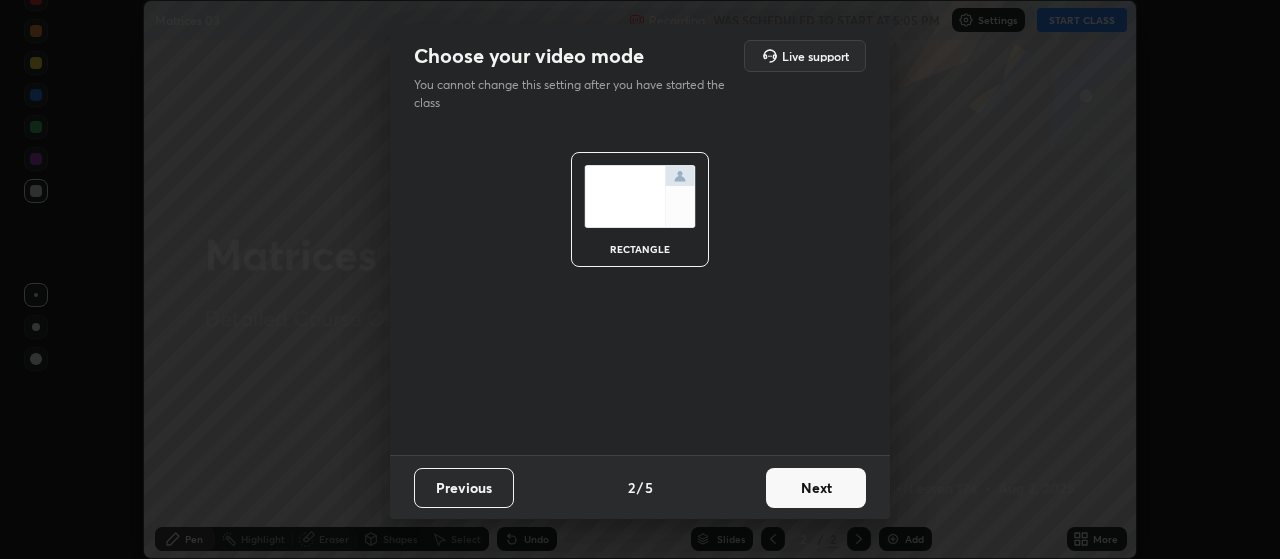 scroll, scrollTop: 0, scrollLeft: 0, axis: both 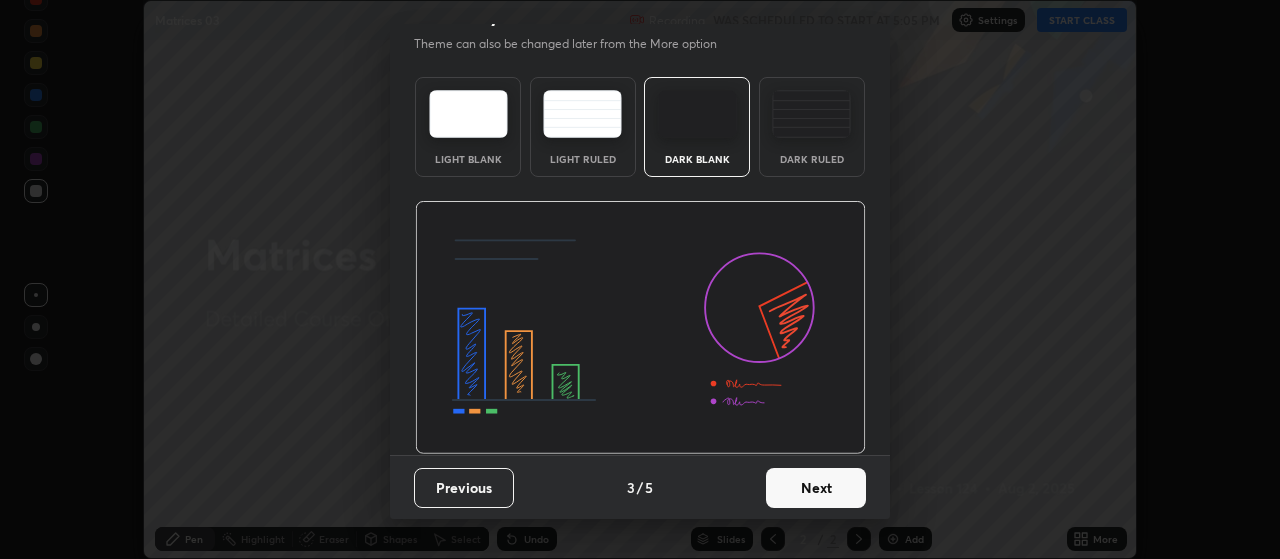 click on "Next" at bounding box center (816, 488) 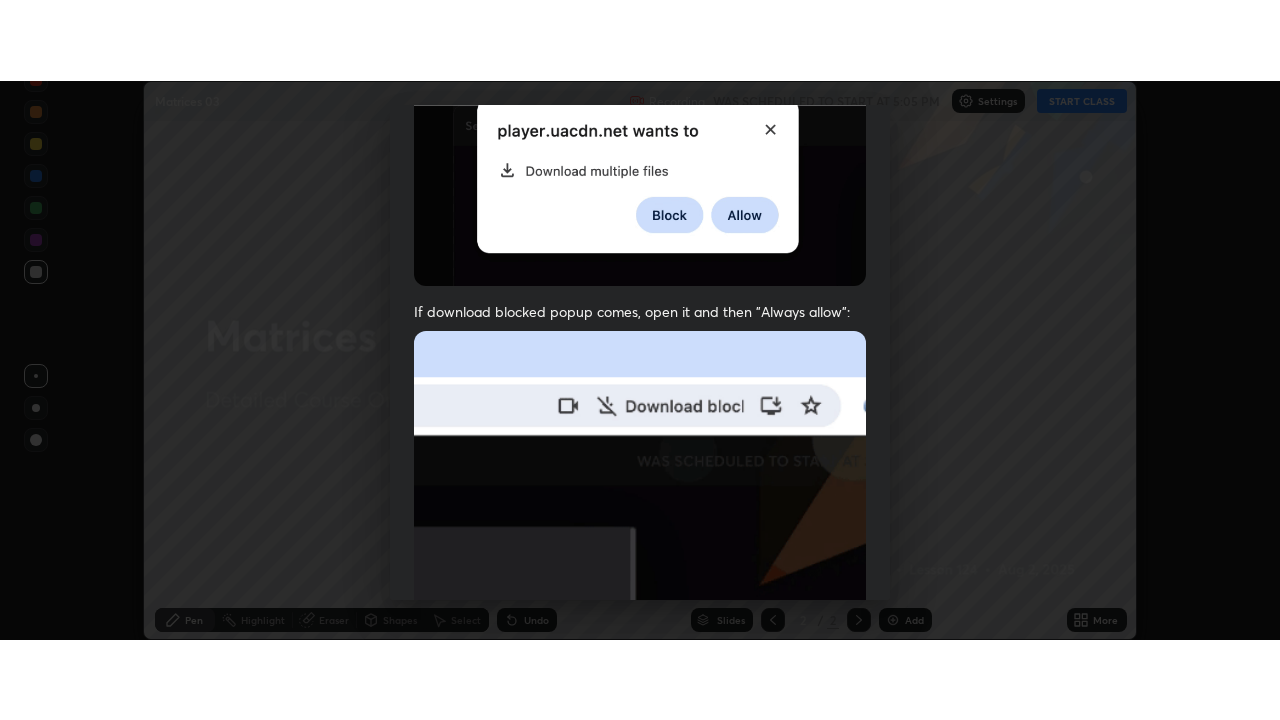 scroll, scrollTop: 505, scrollLeft: 0, axis: vertical 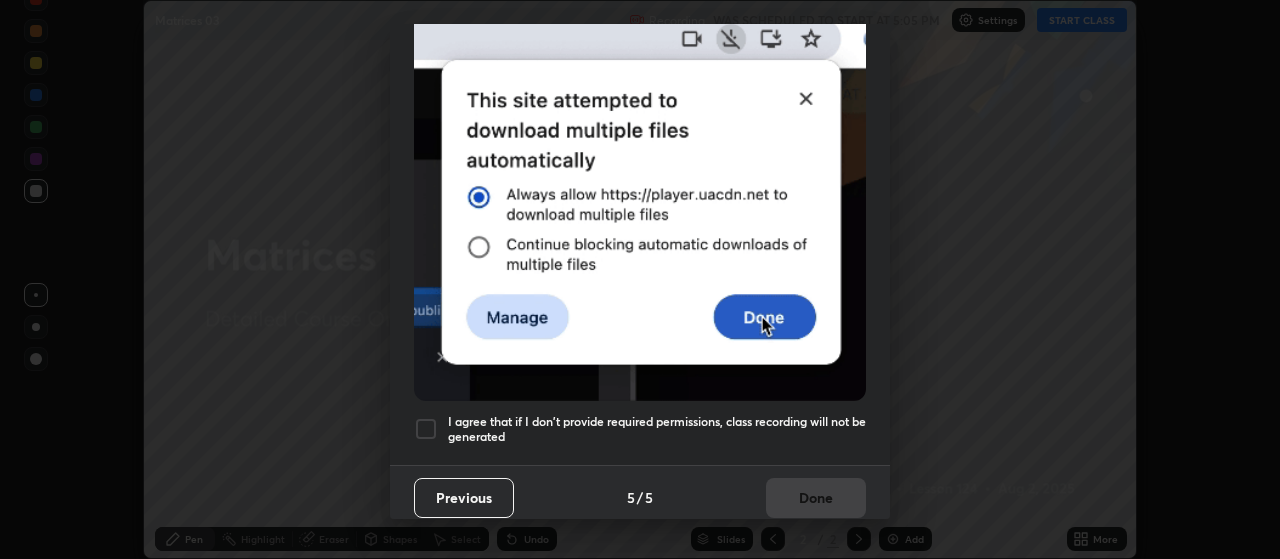 click at bounding box center (426, 429) 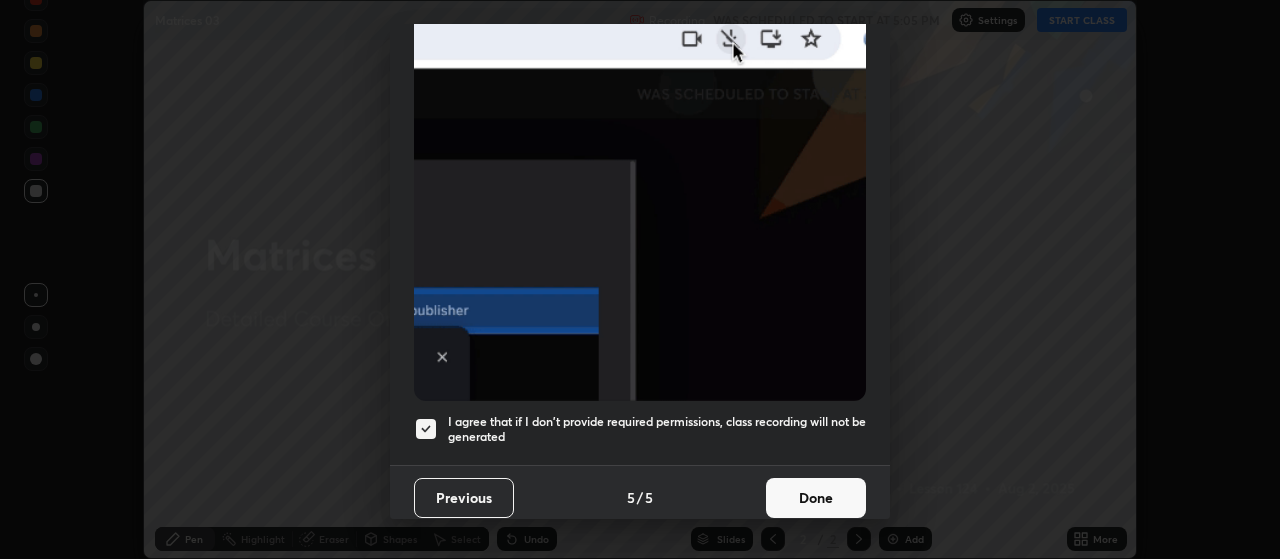 click on "Done" at bounding box center [816, 498] 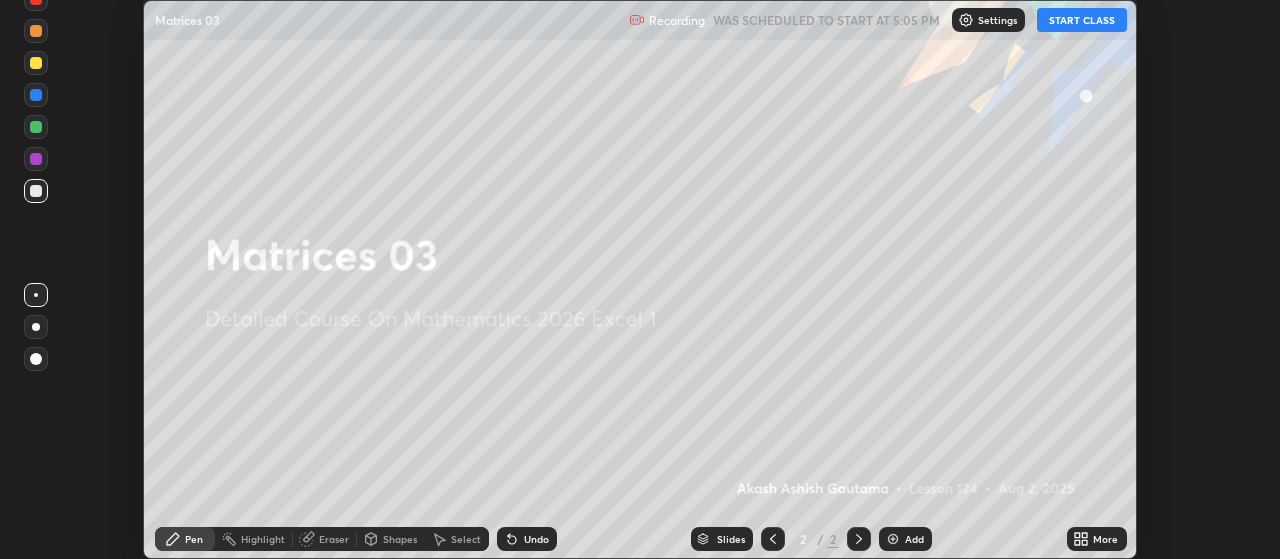 click on "START CLASS" at bounding box center [1082, 20] 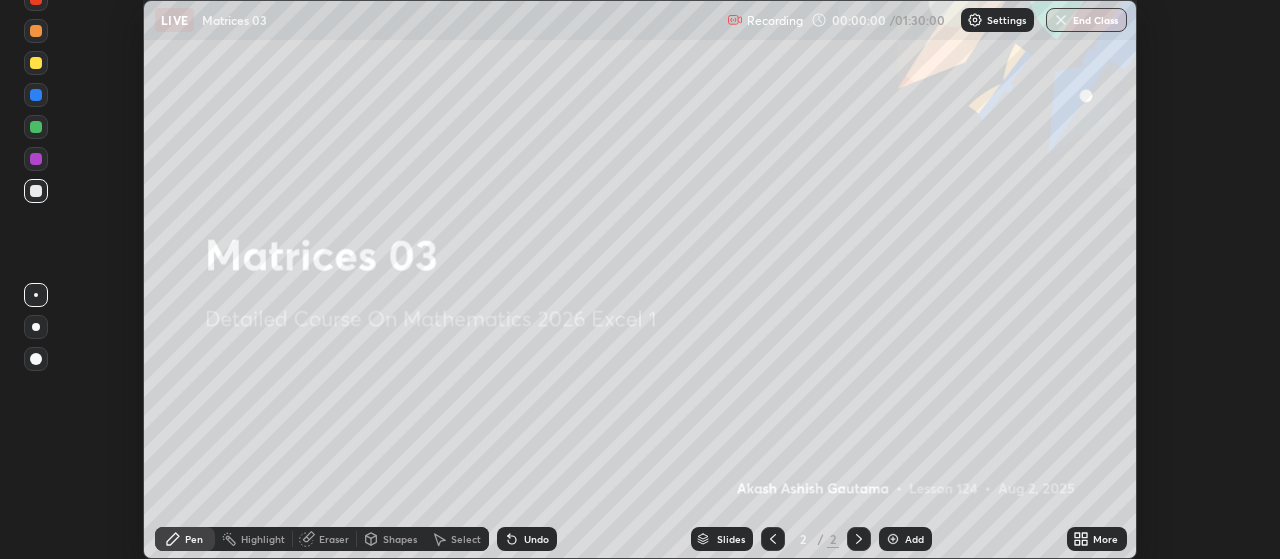 click 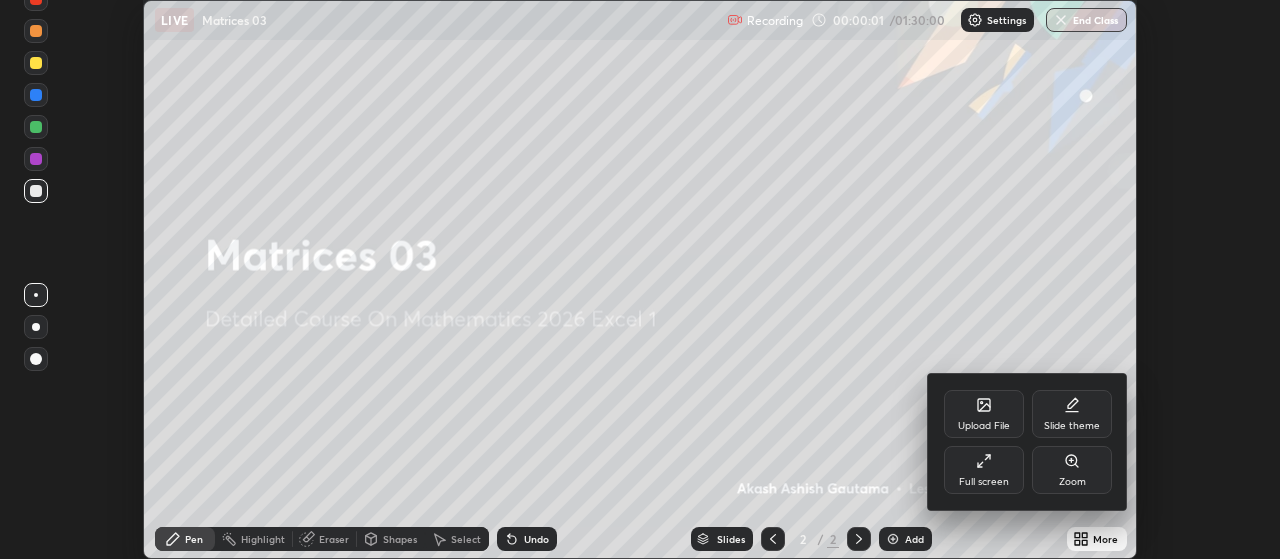 click on "Full screen" at bounding box center (984, 482) 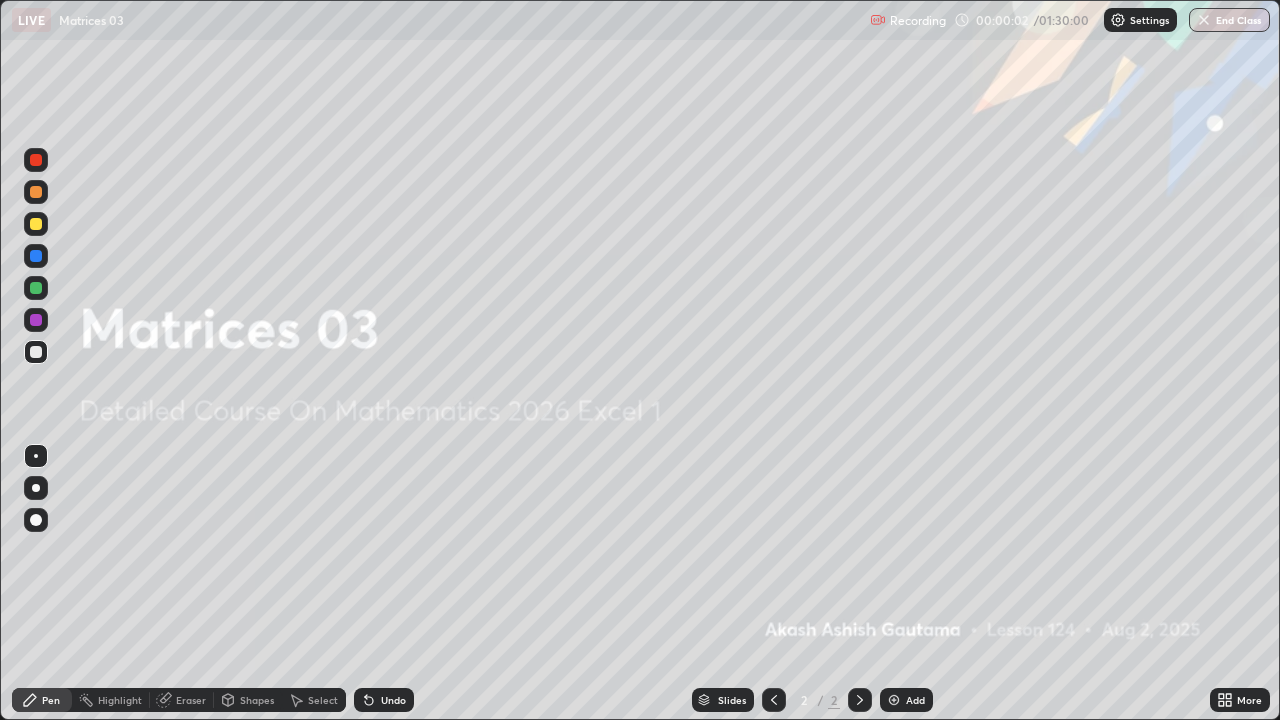 scroll, scrollTop: 99280, scrollLeft: 98720, axis: both 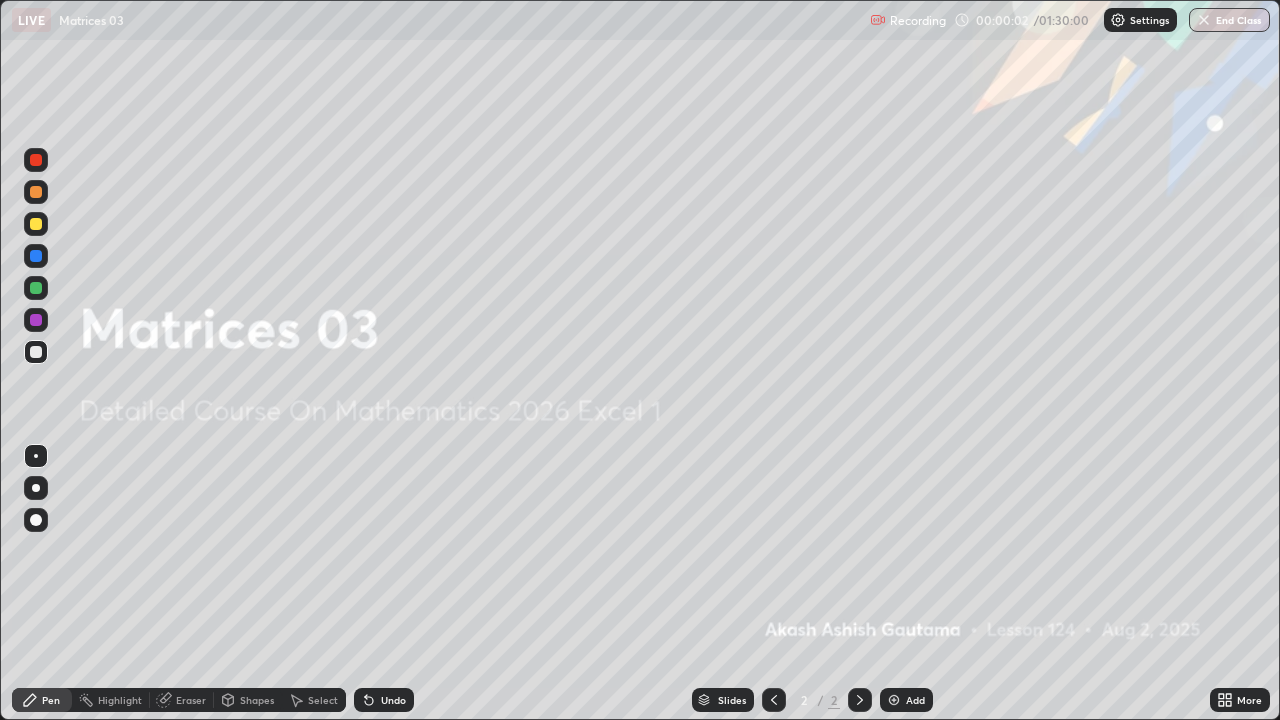 click on "Add" at bounding box center [906, 700] 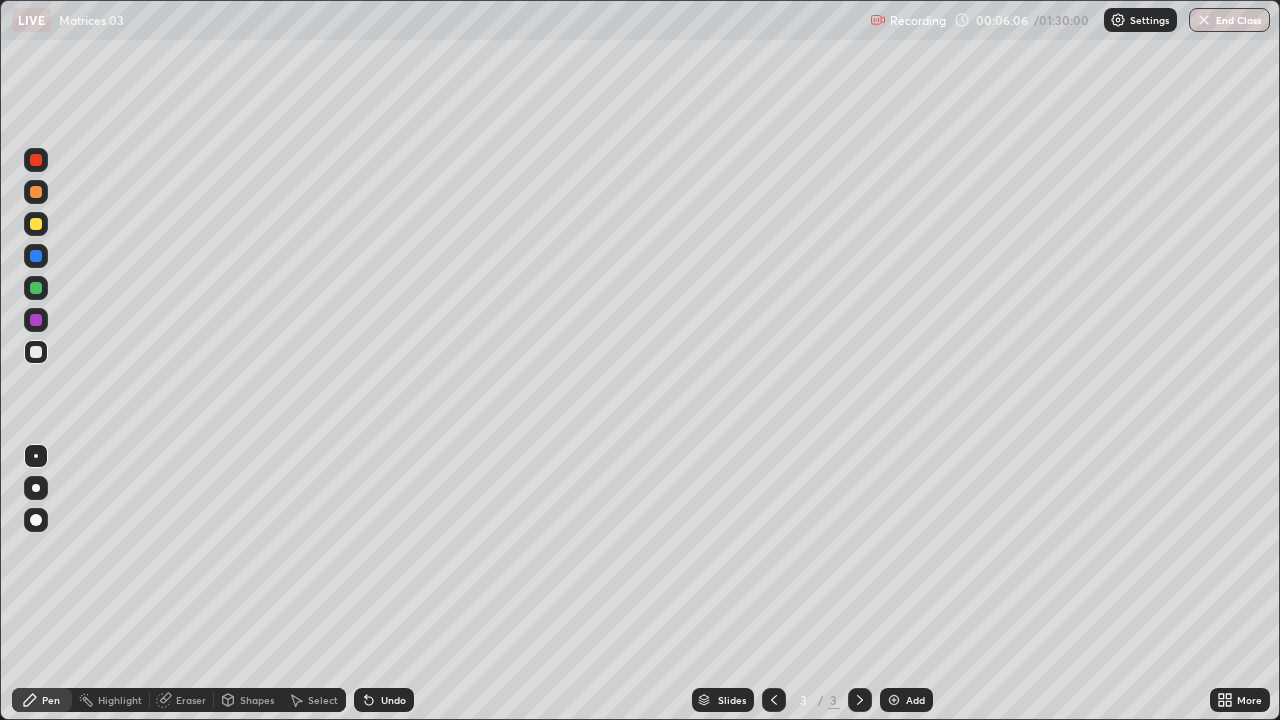click on "Undo" at bounding box center [393, 700] 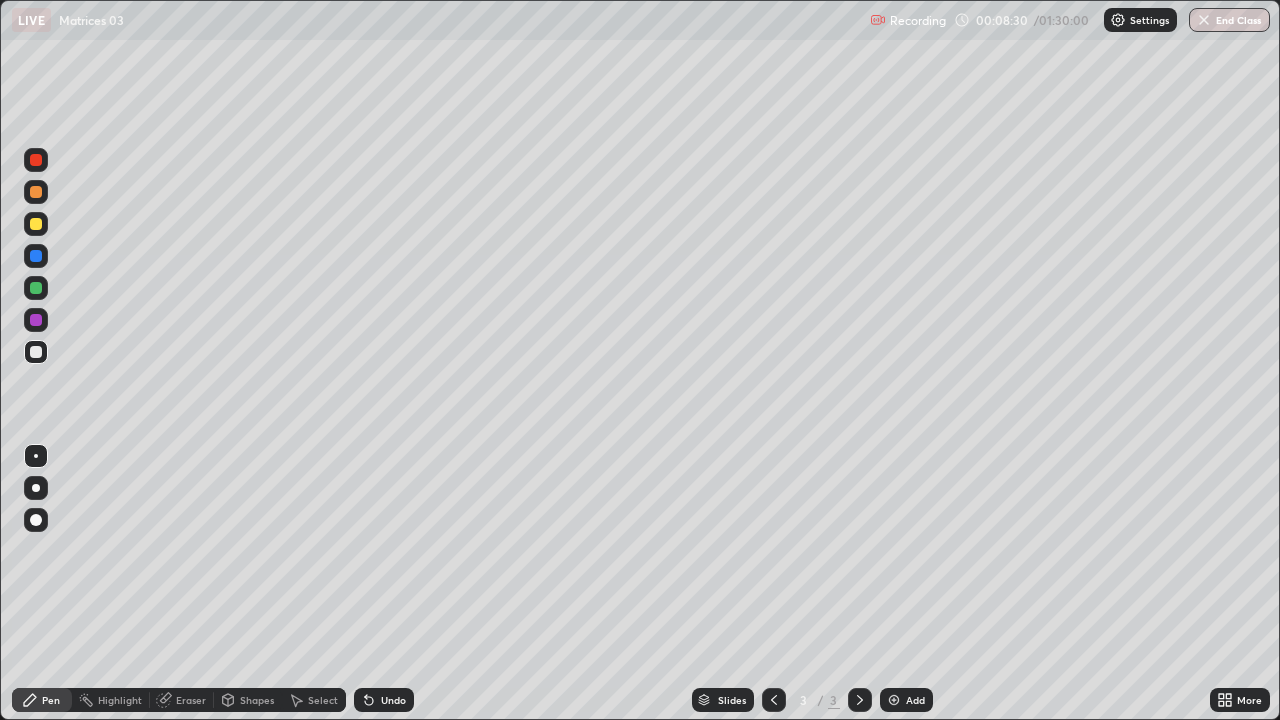 click 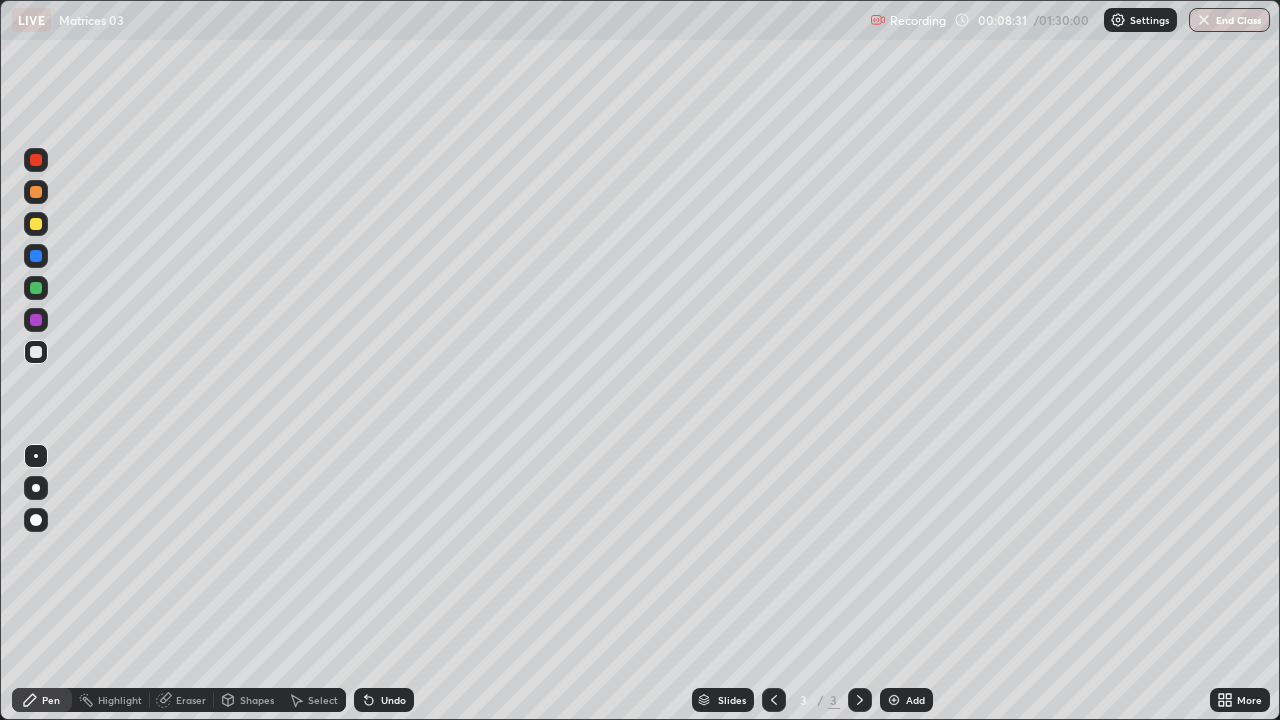 click 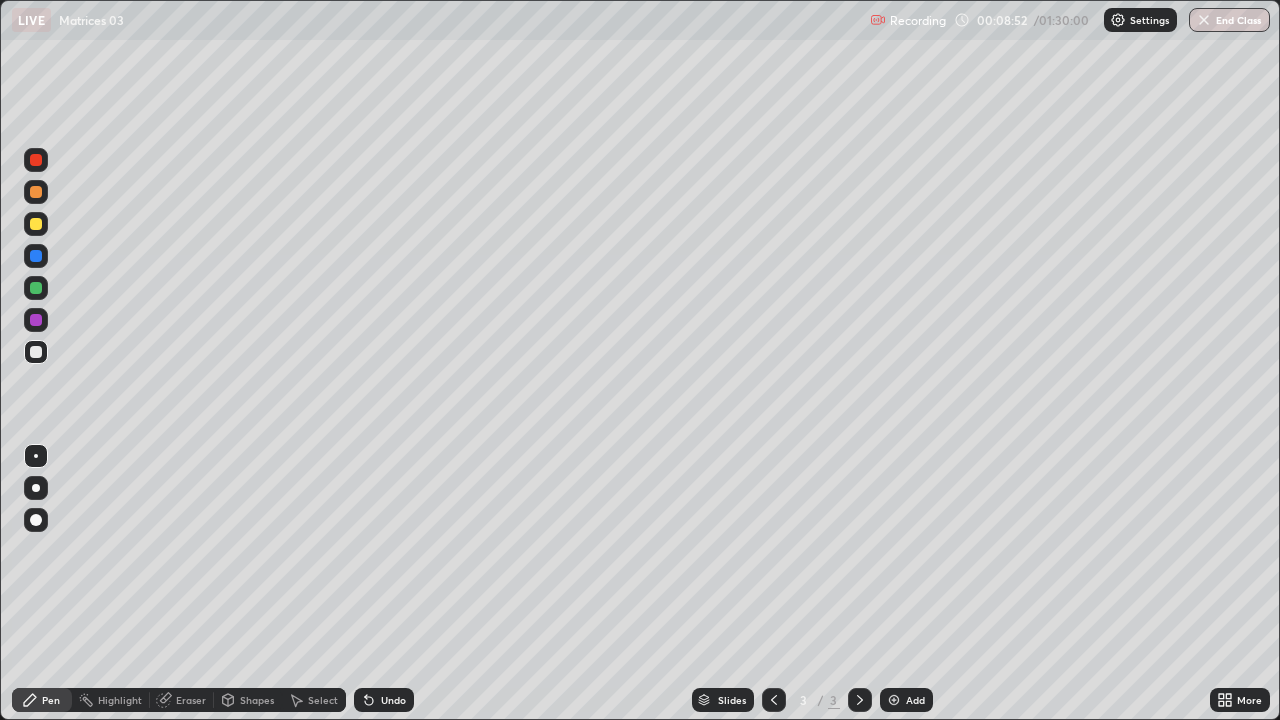 click 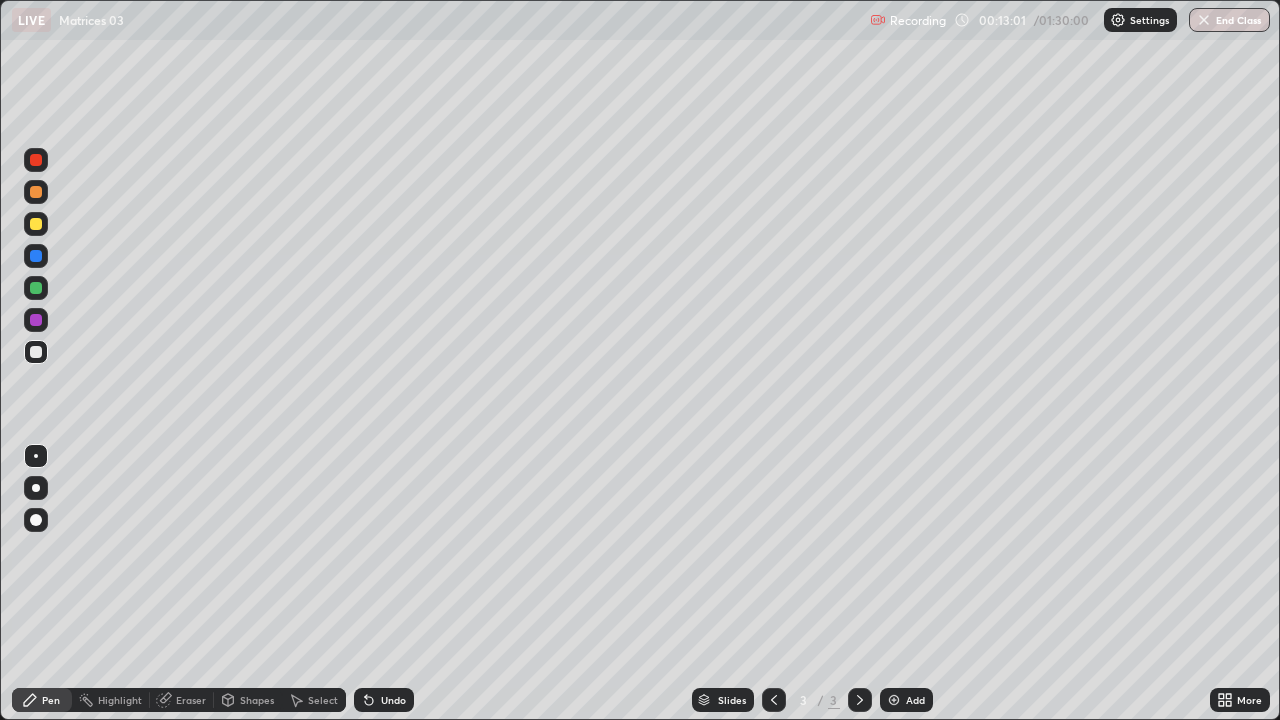 click on "Undo" at bounding box center [393, 700] 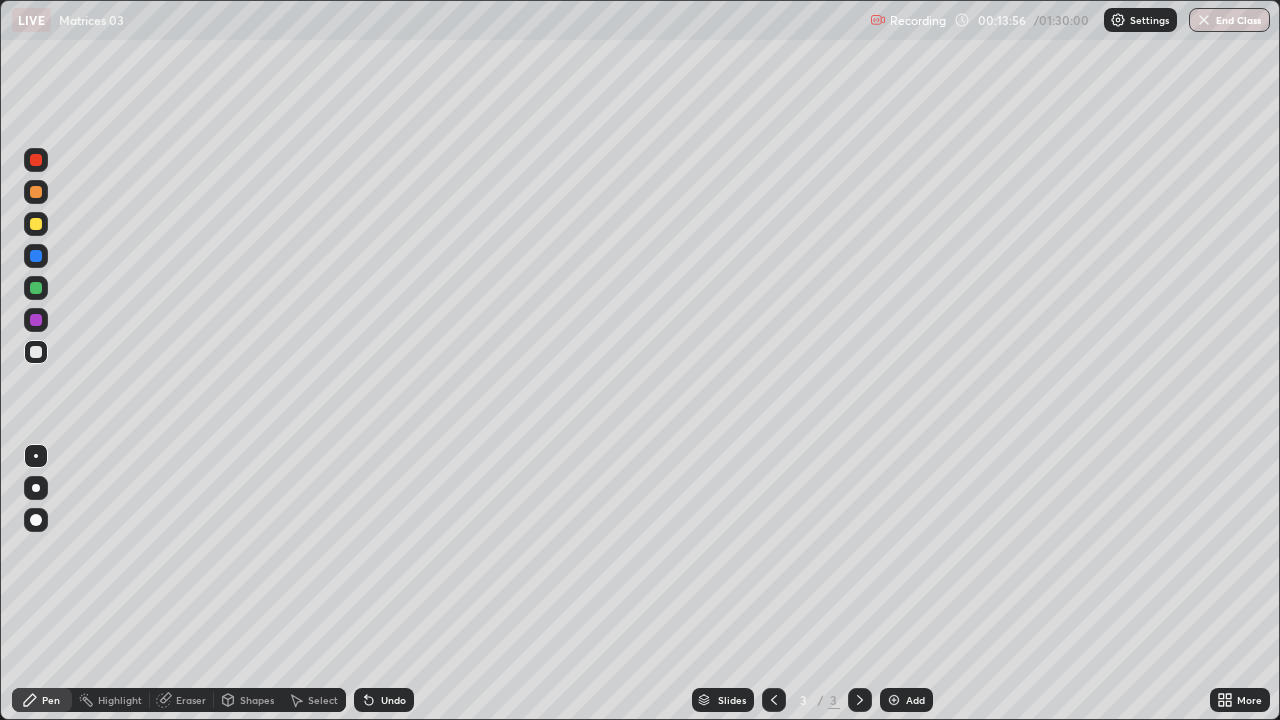 click 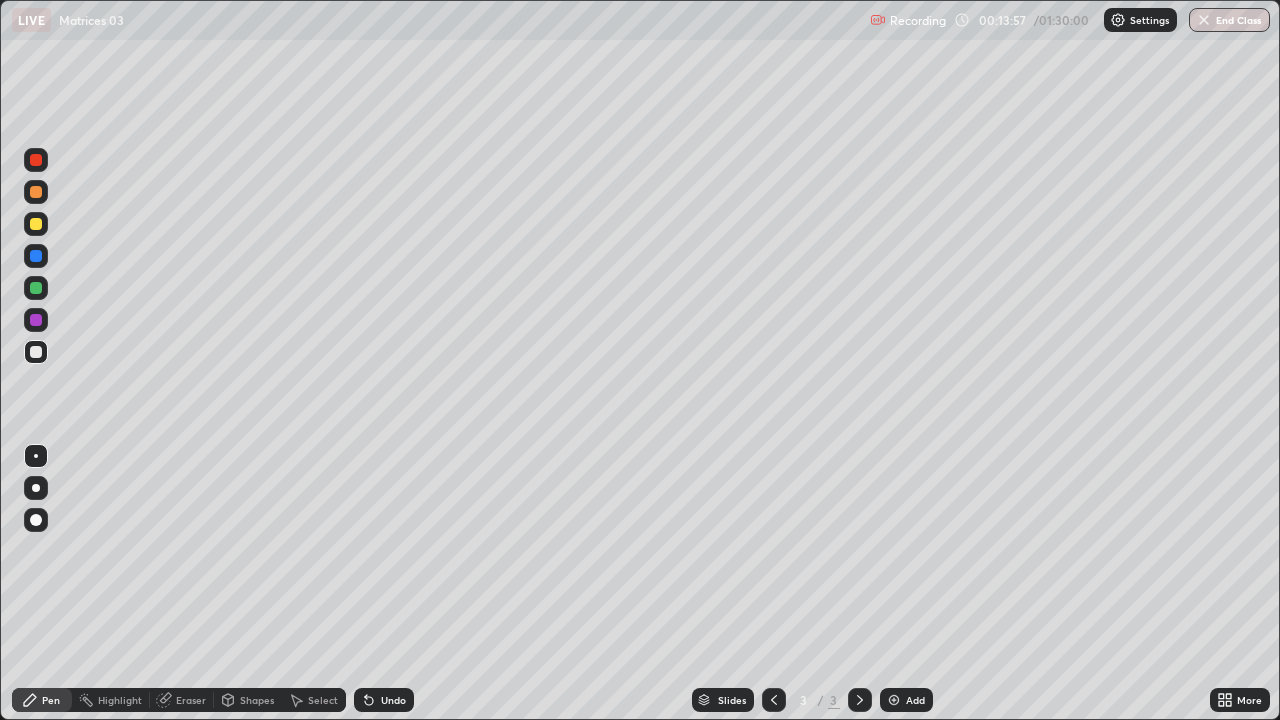 click 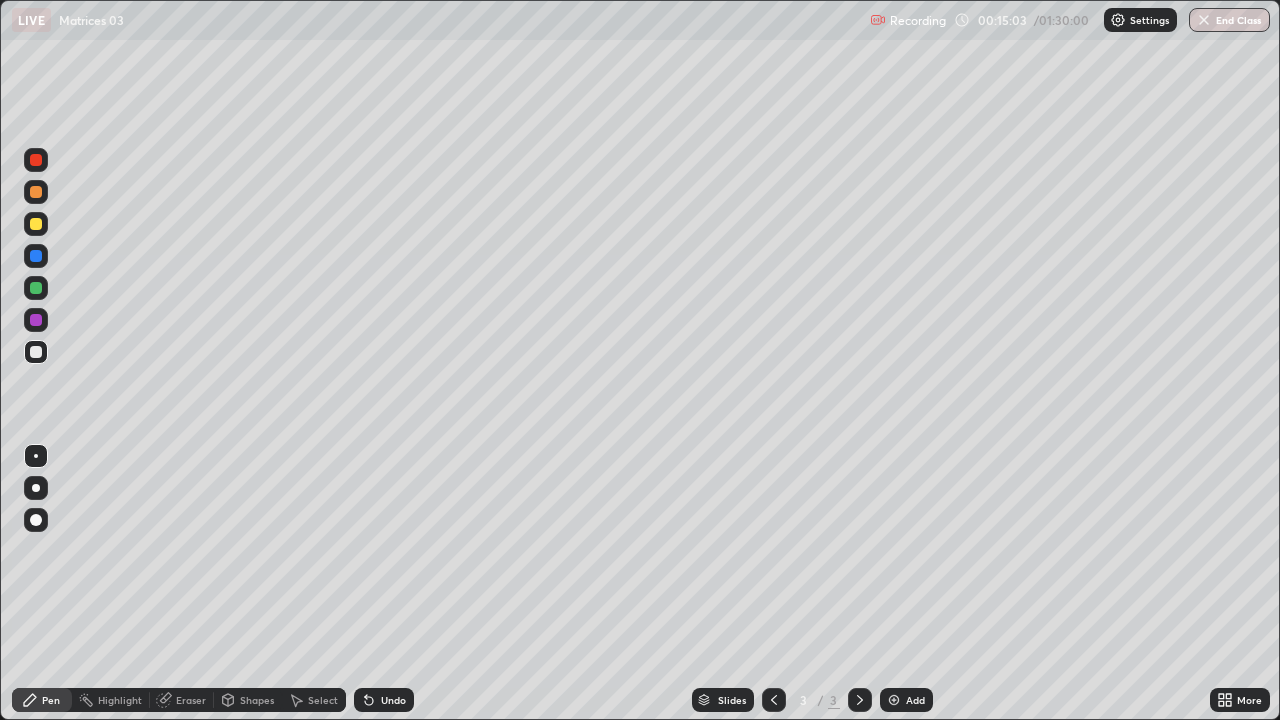click on "Undo" at bounding box center [393, 700] 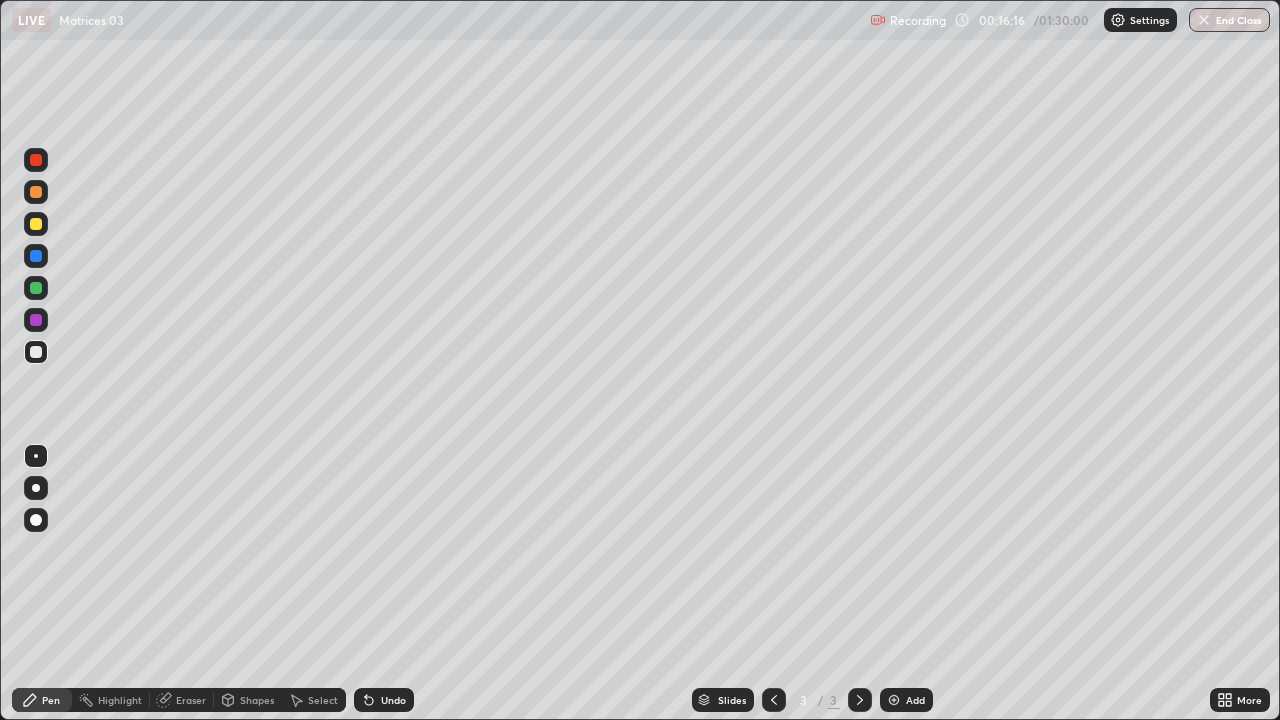 click on "Add" at bounding box center [915, 700] 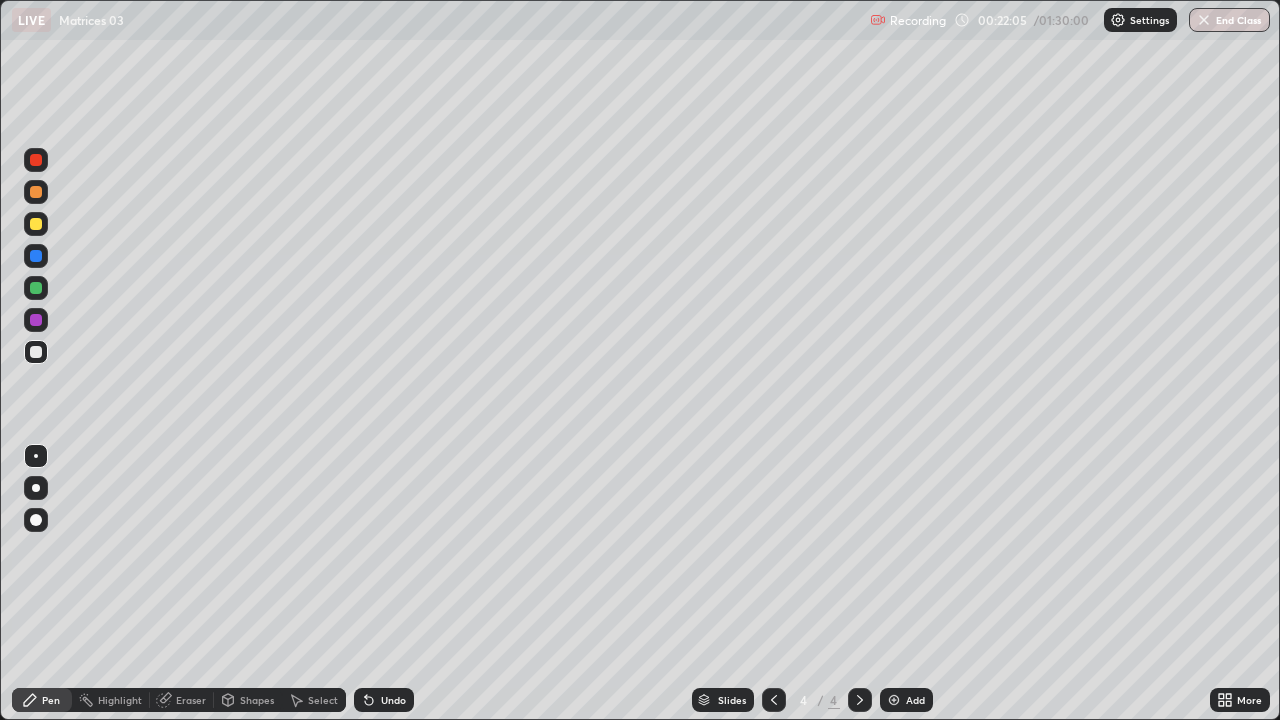 click on "Eraser" at bounding box center [191, 700] 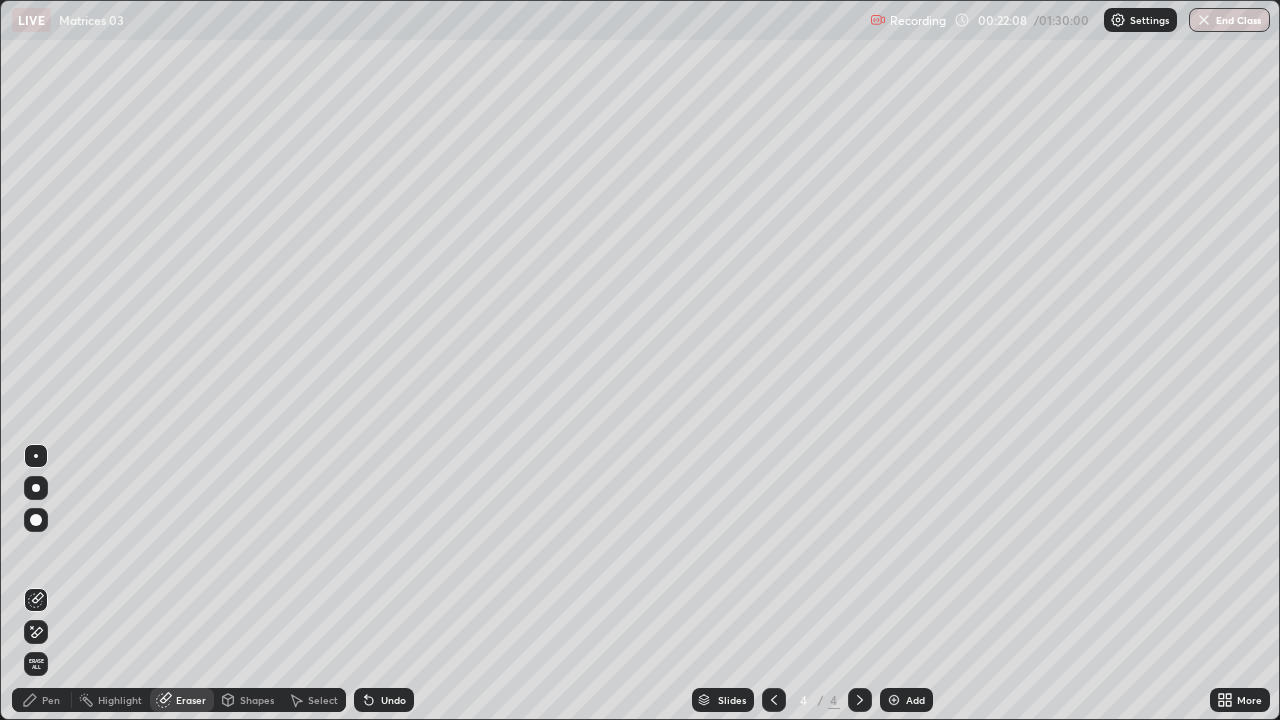 click on "Pen" at bounding box center (51, 700) 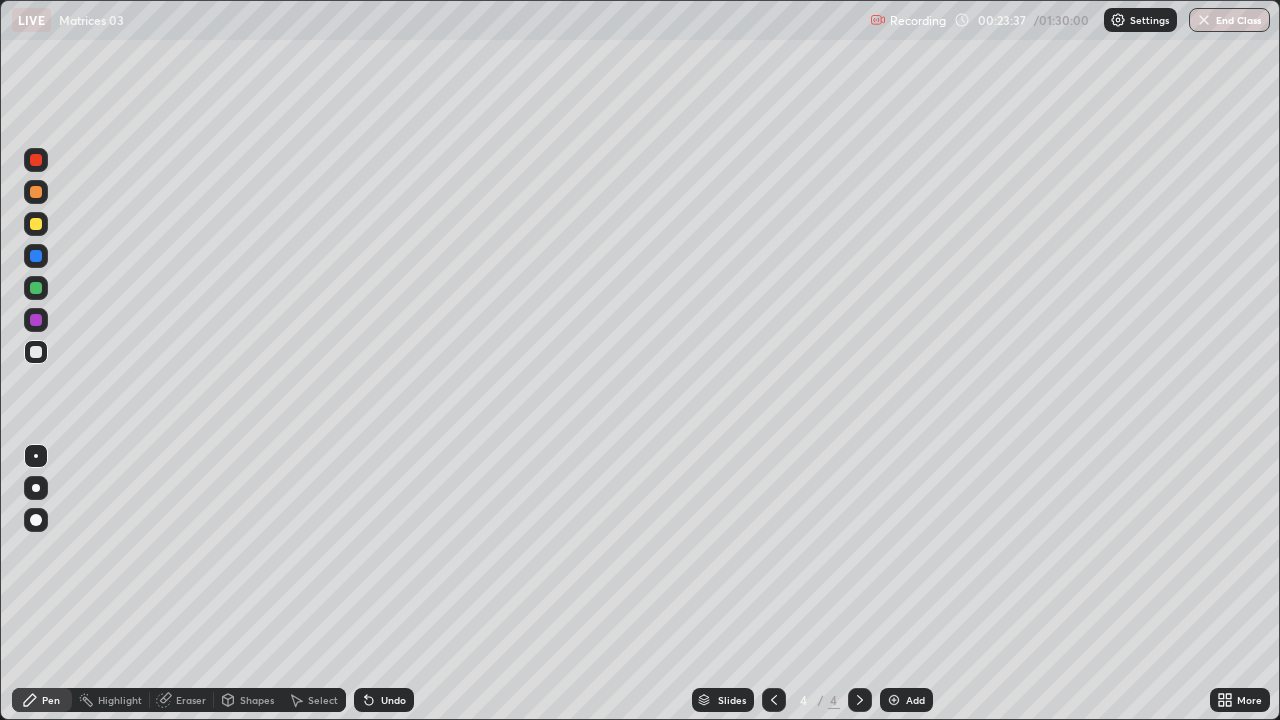 click on "Eraser" at bounding box center (191, 700) 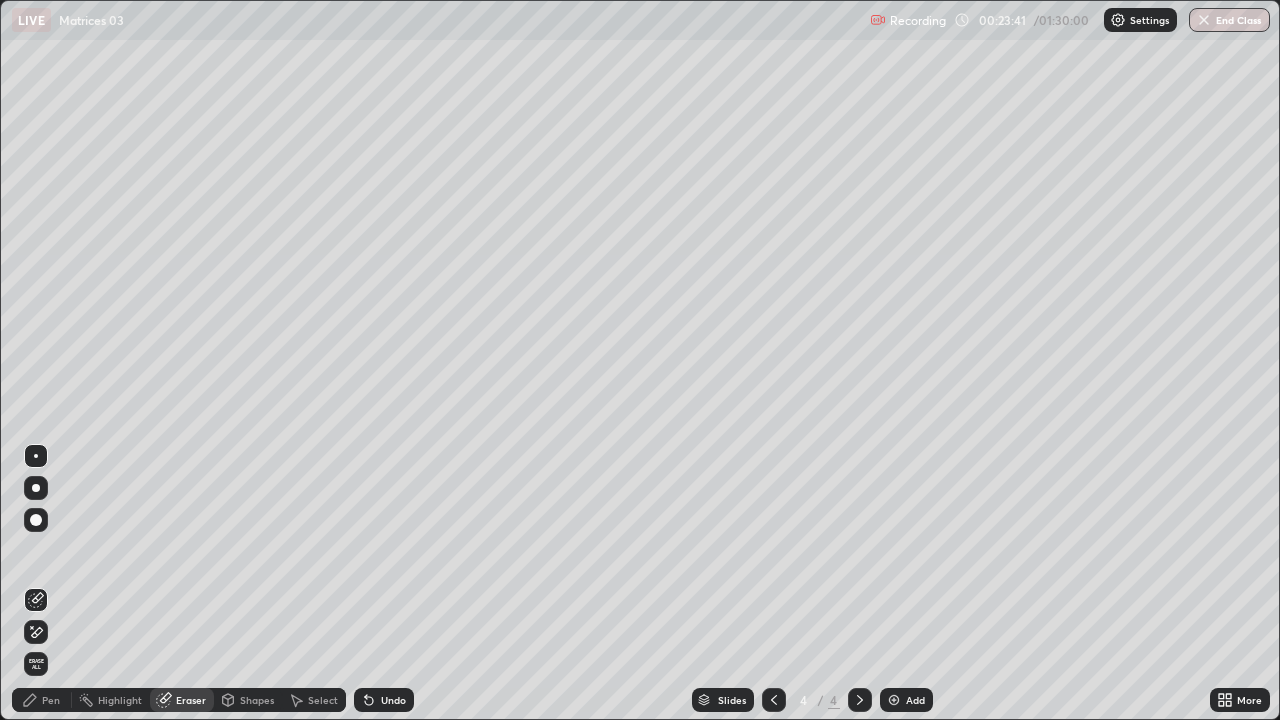 click on "Pen" at bounding box center (51, 700) 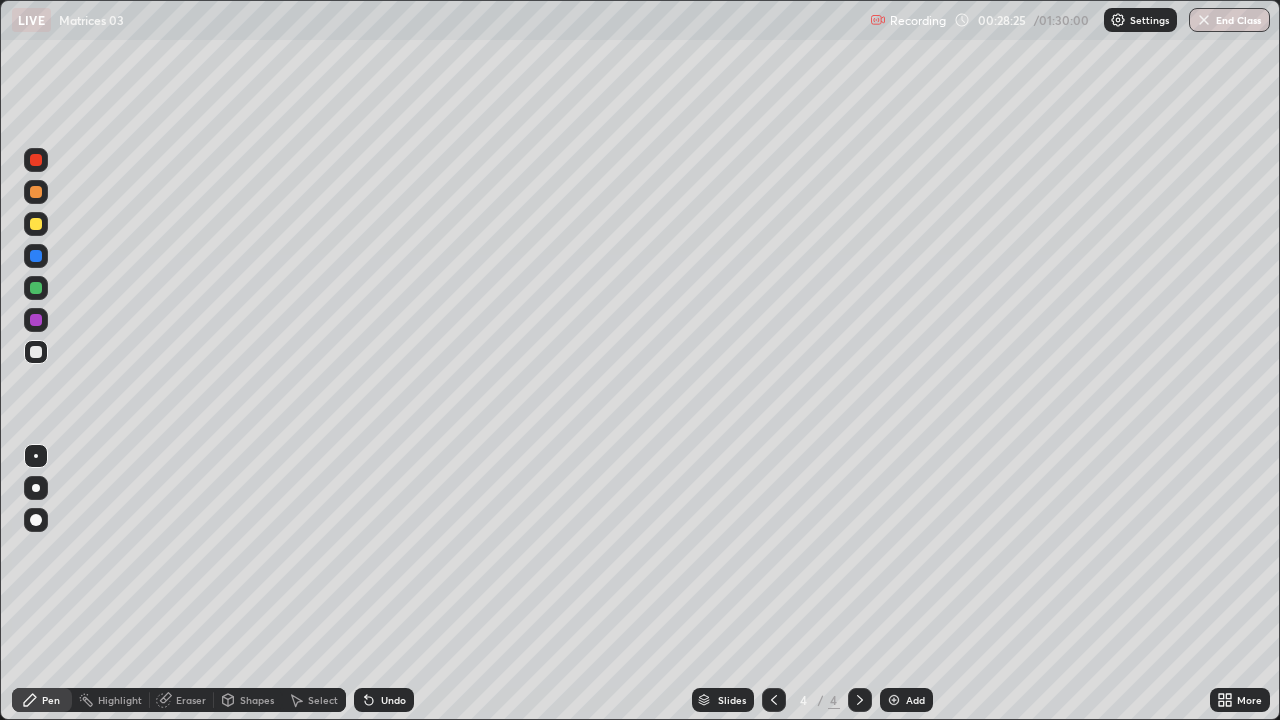 click on "Add" at bounding box center (915, 700) 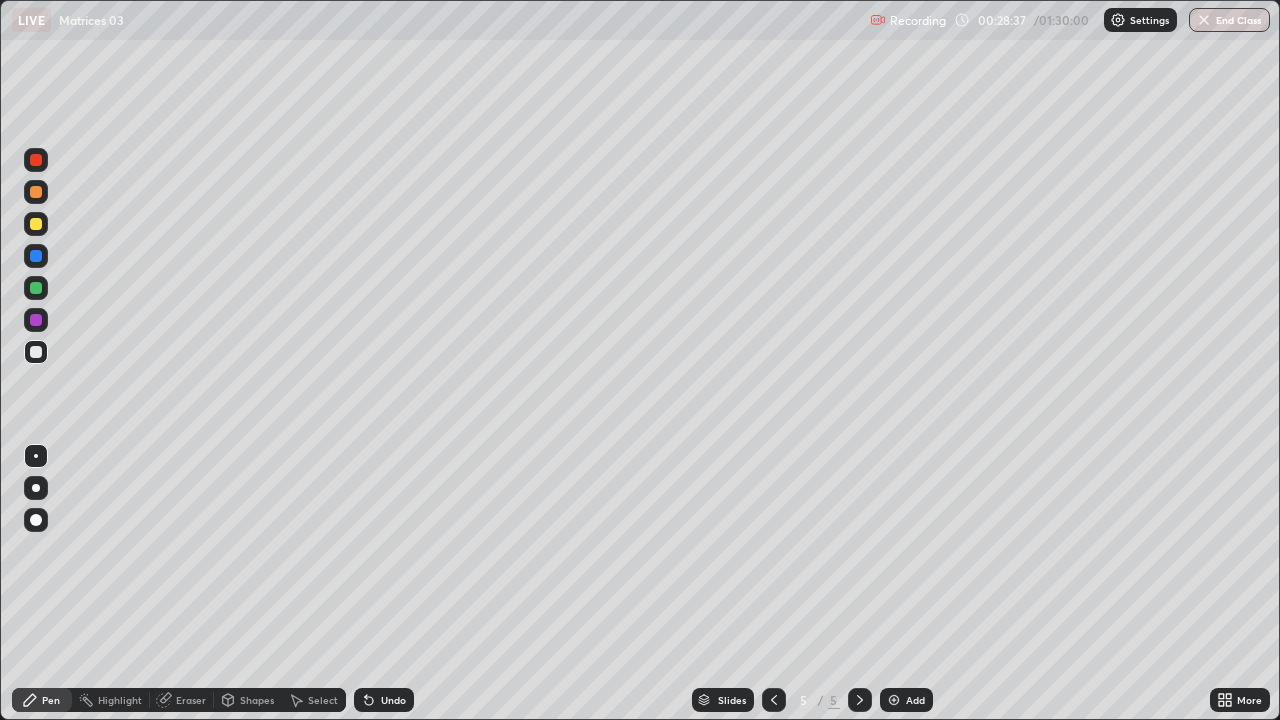 click at bounding box center [36, 488] 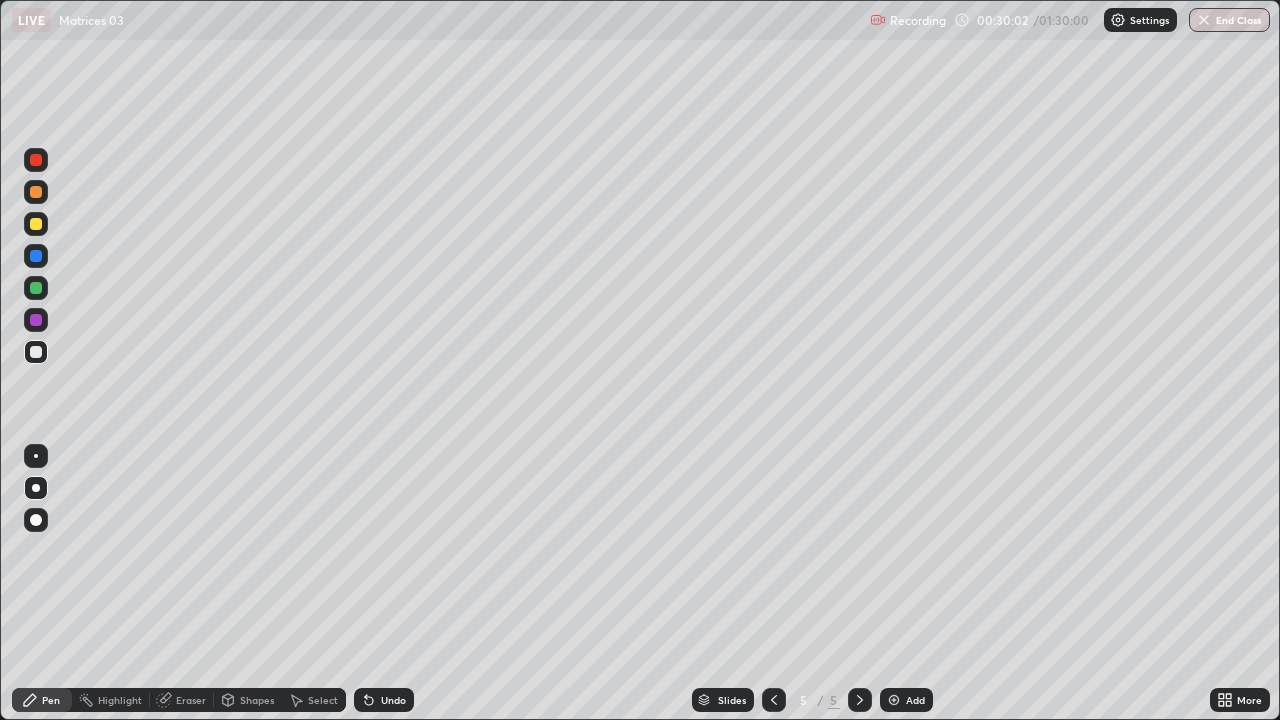 click at bounding box center [36, 224] 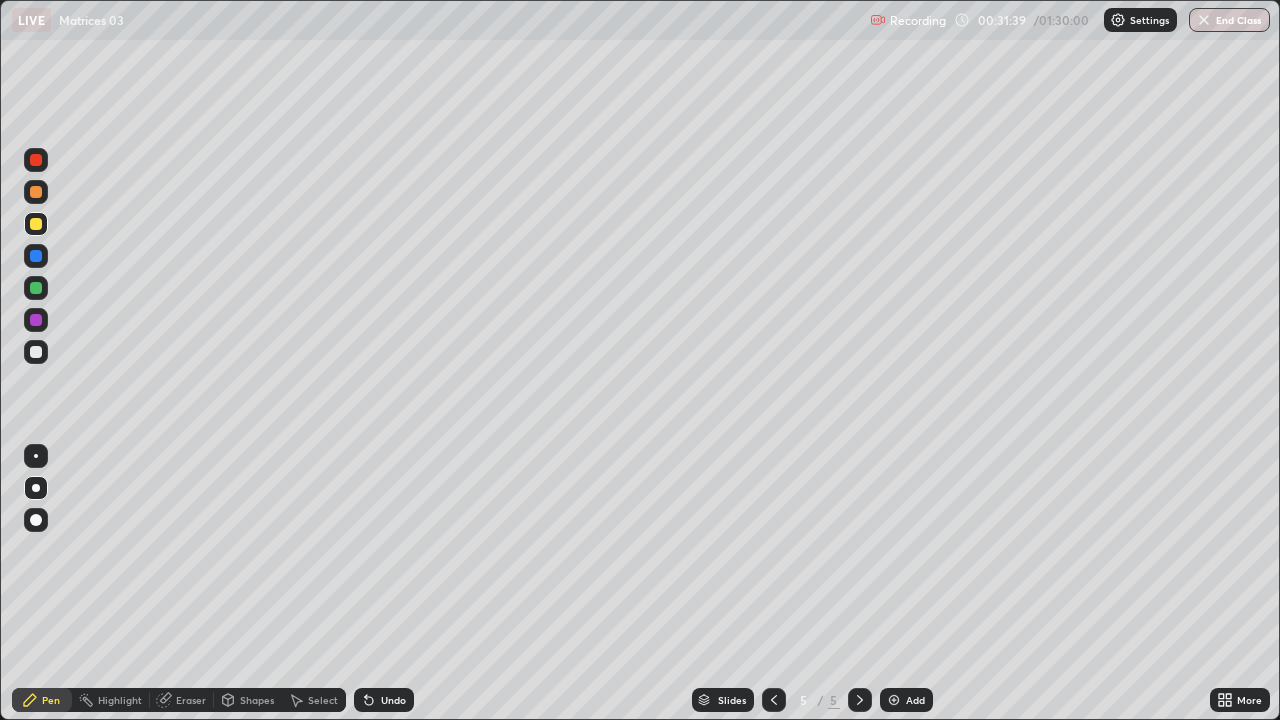 click 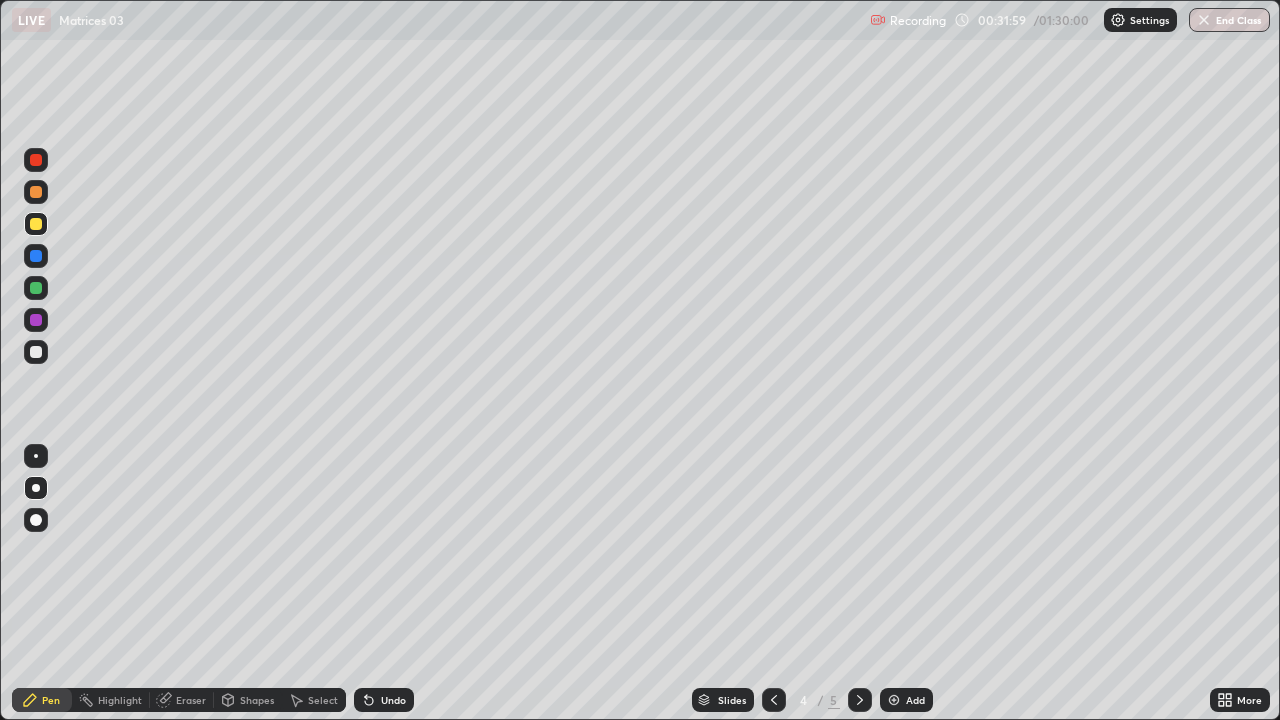 click 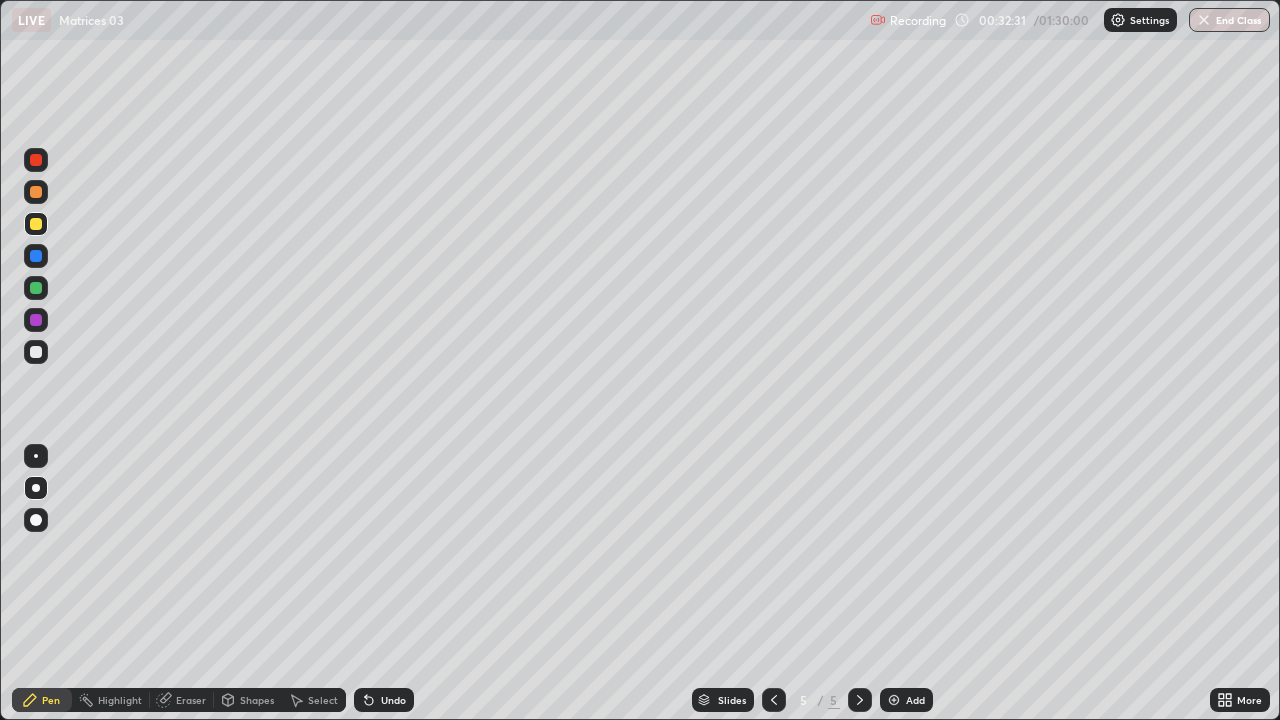 click at bounding box center [36, 352] 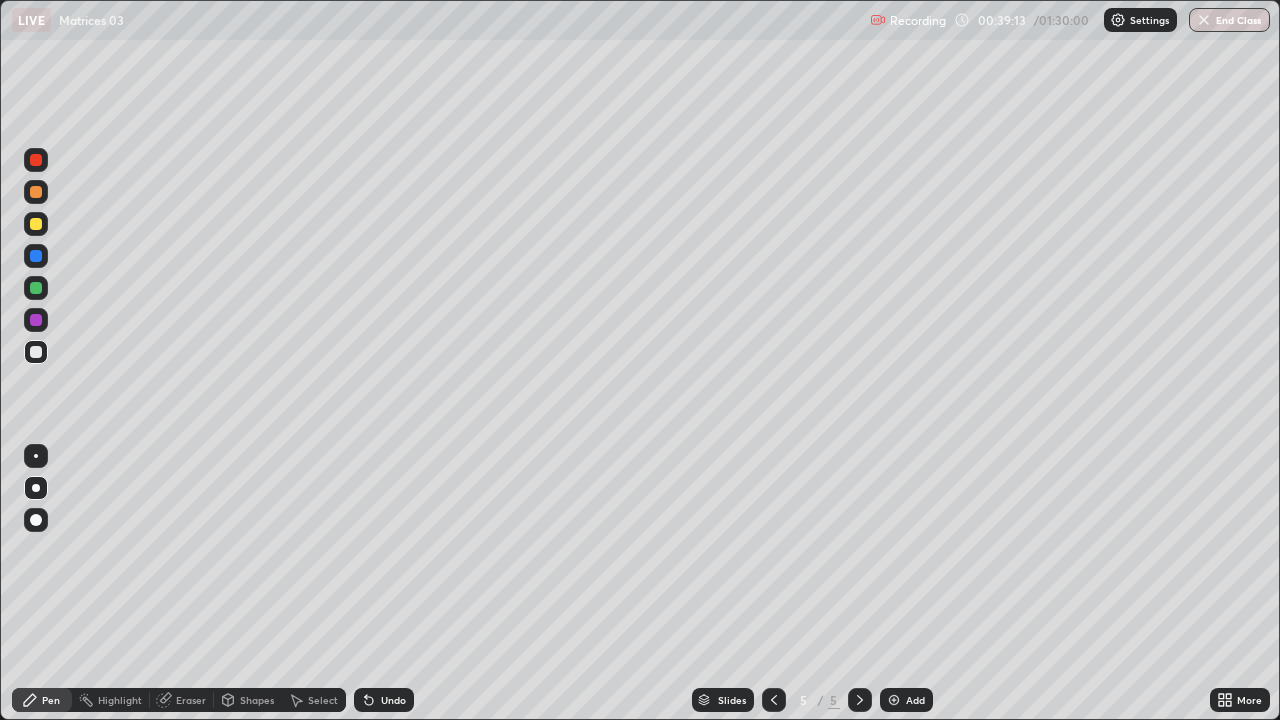 click on "Add" at bounding box center (915, 700) 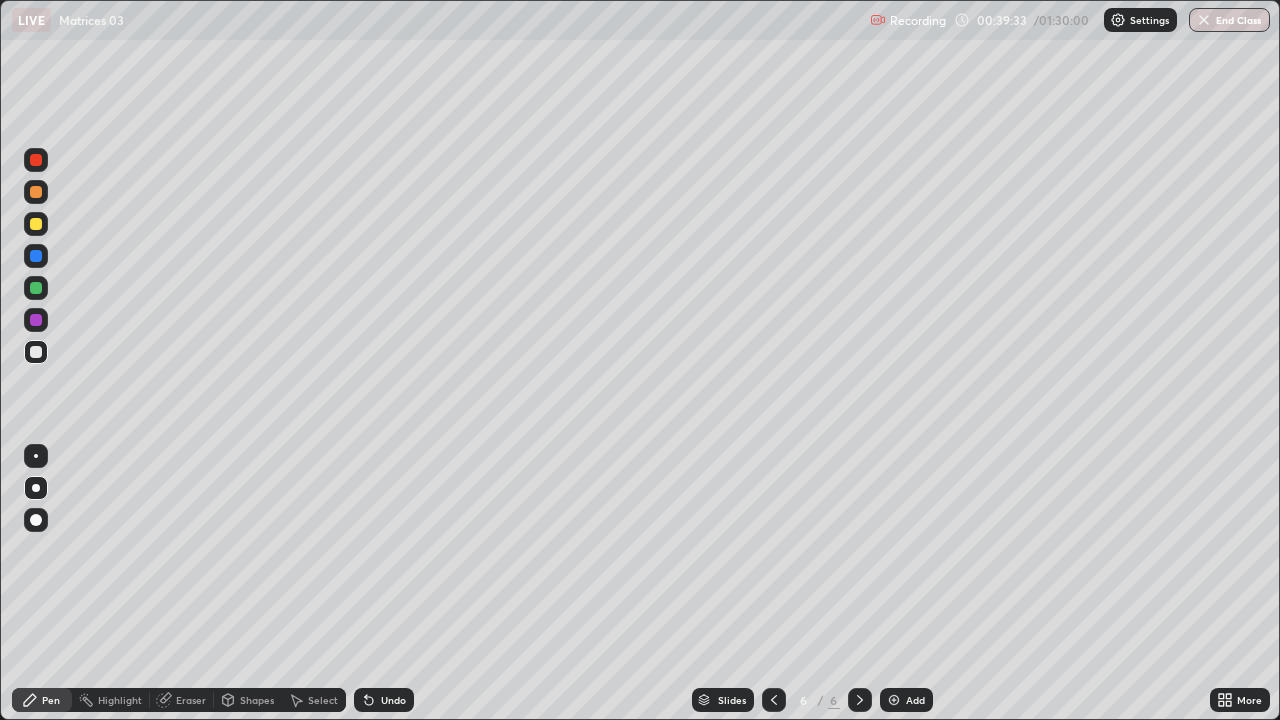 click on "Undo" at bounding box center (384, 700) 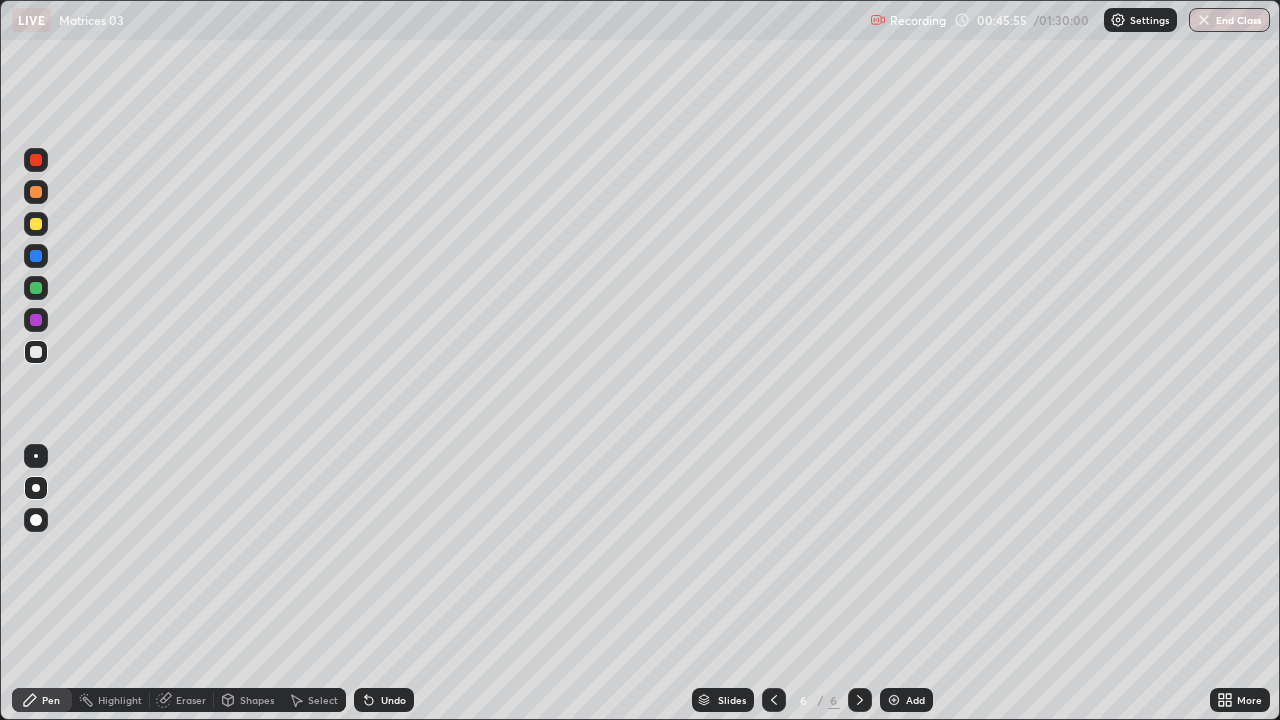 click on "Undo" at bounding box center [393, 700] 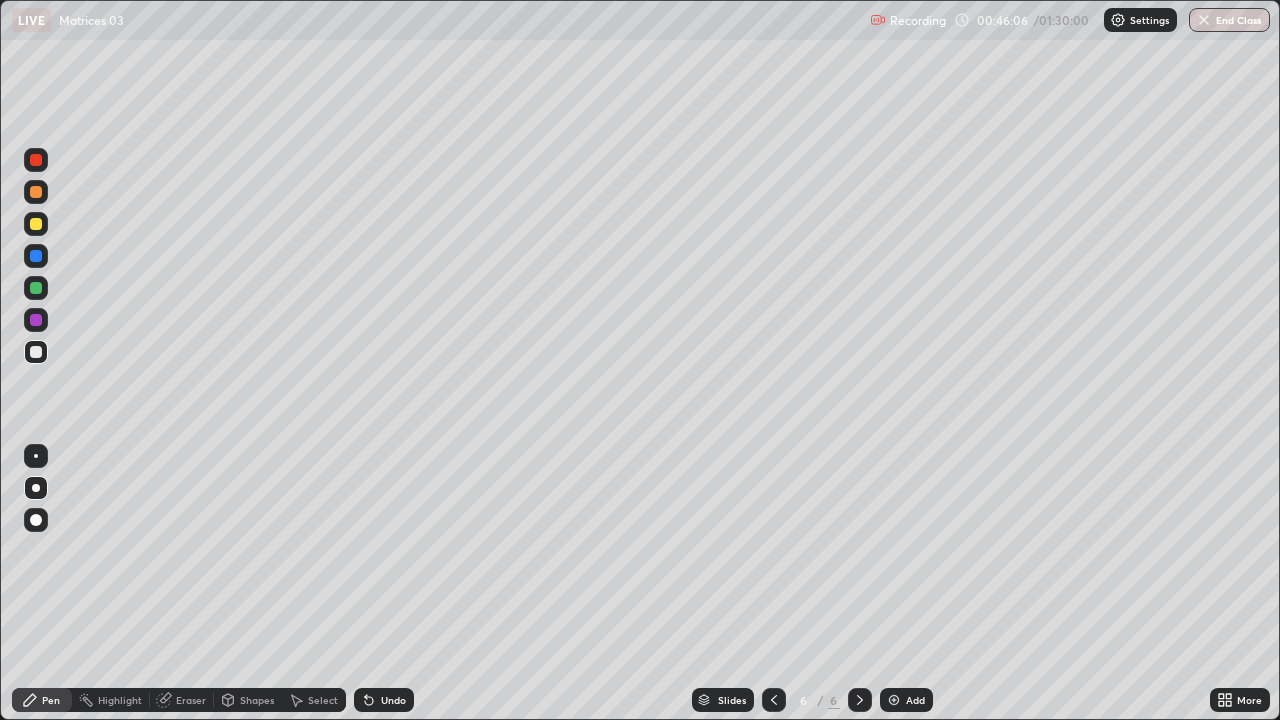 click on "Shapes" at bounding box center (257, 700) 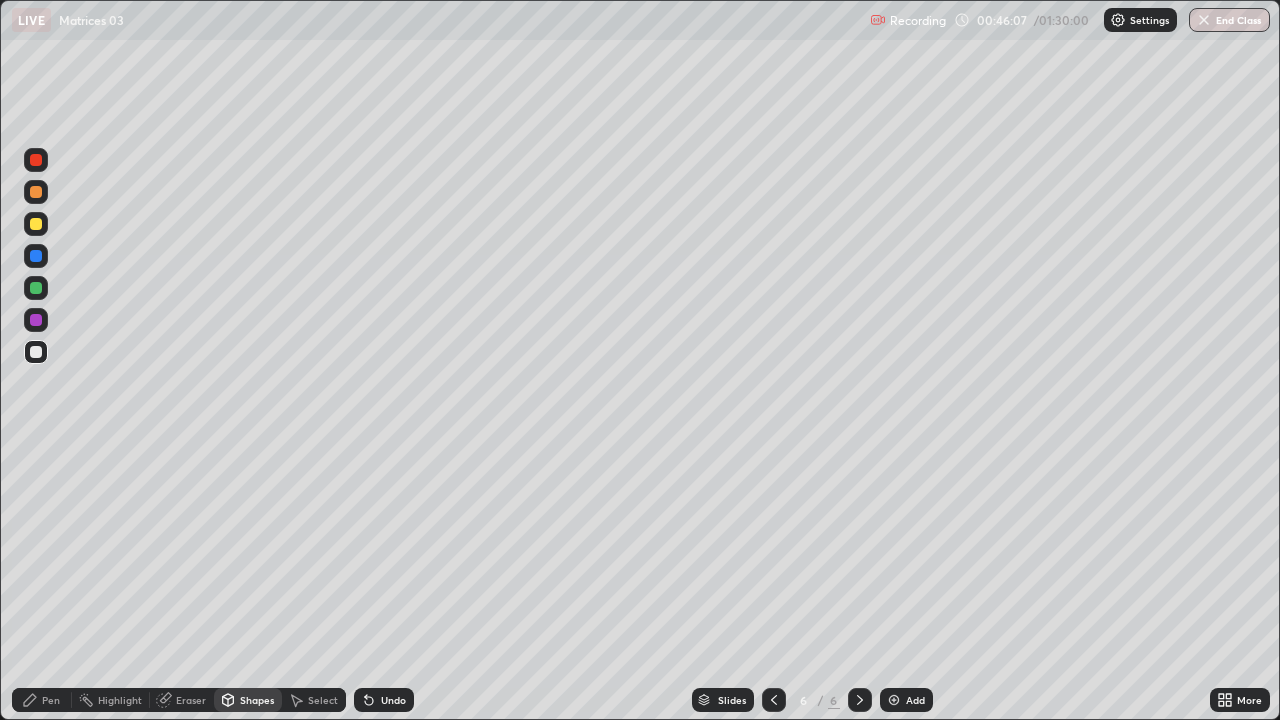 click on "Eraser" at bounding box center [191, 700] 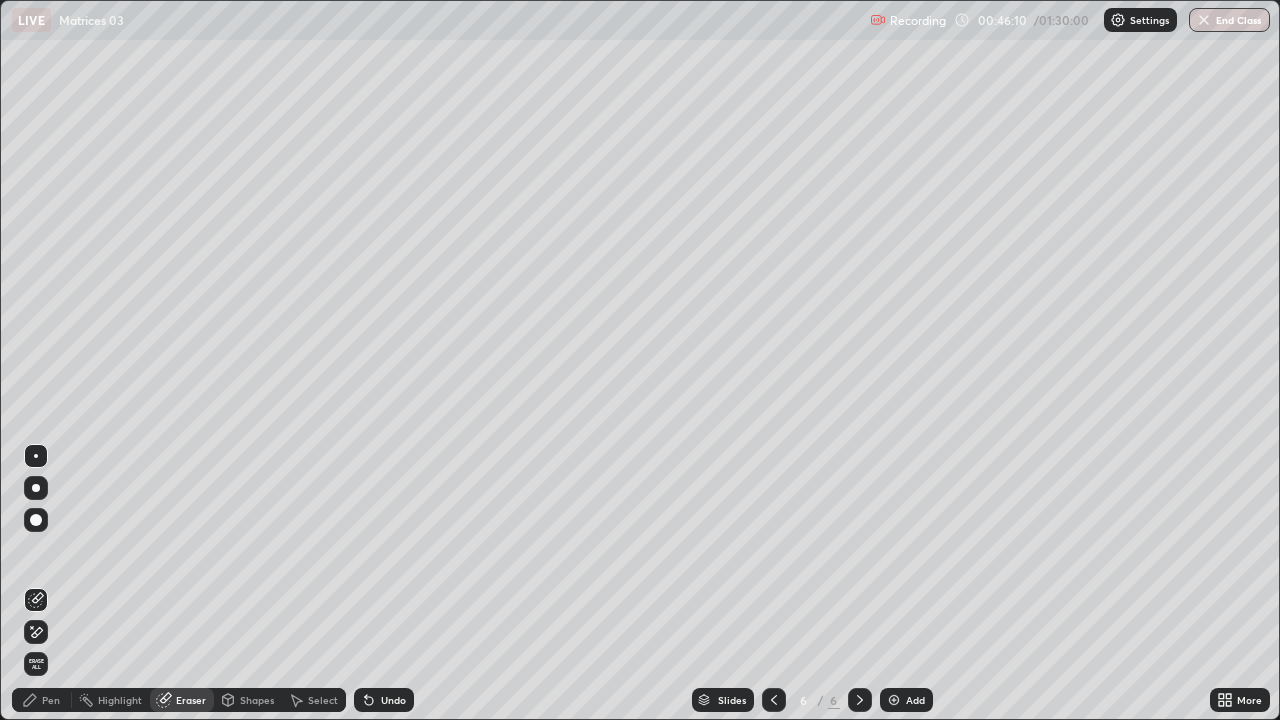 click on "Pen" at bounding box center (51, 700) 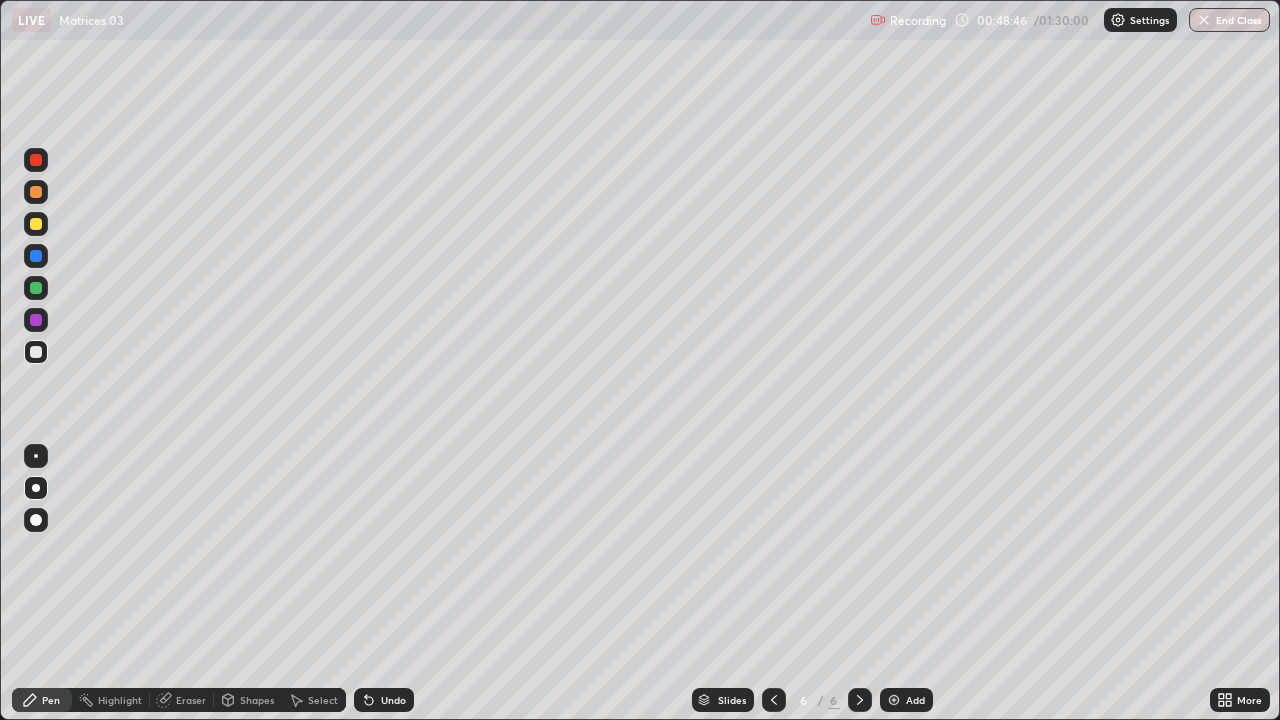 click on "Undo" at bounding box center [384, 700] 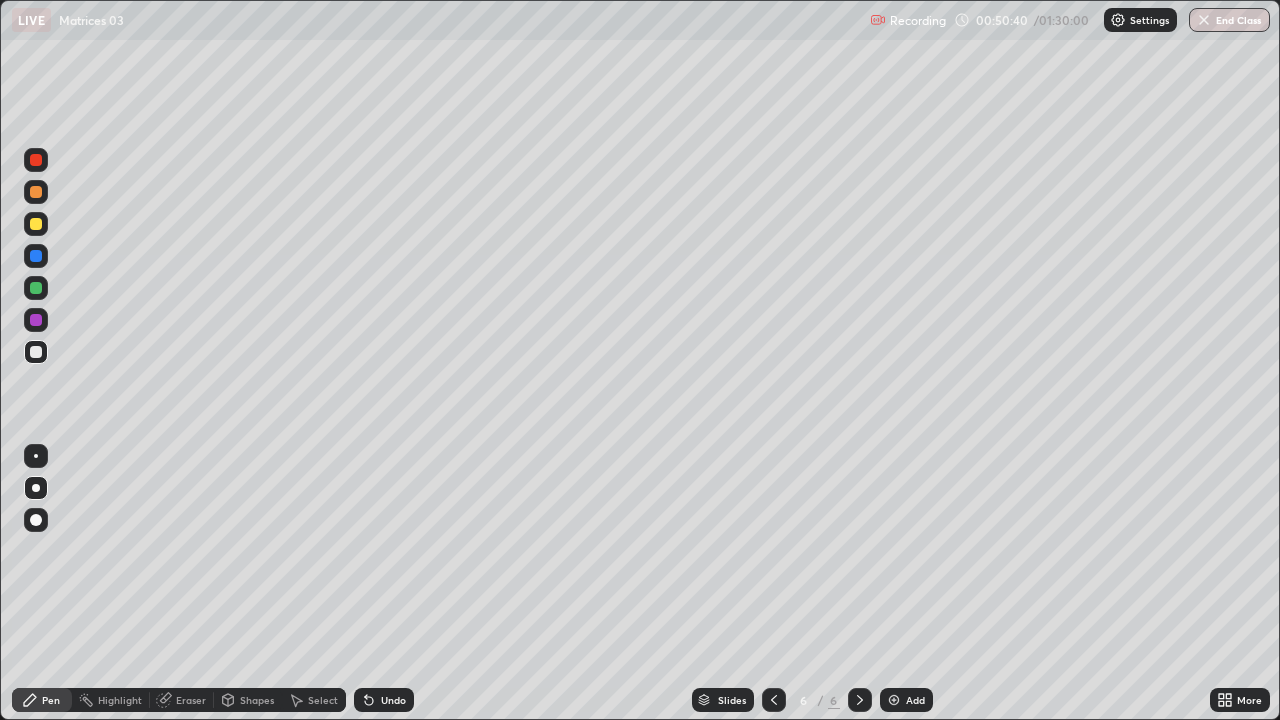 click on "Undo" at bounding box center (384, 700) 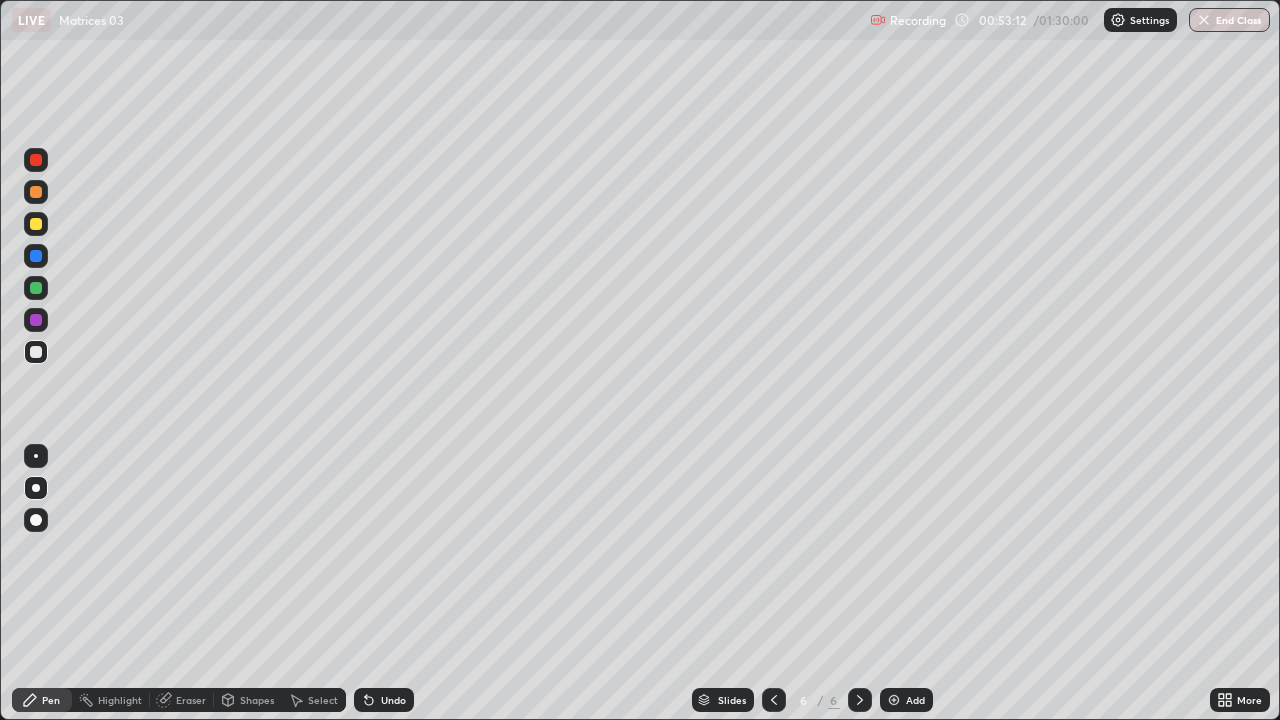 click on "Pen" at bounding box center (42, 700) 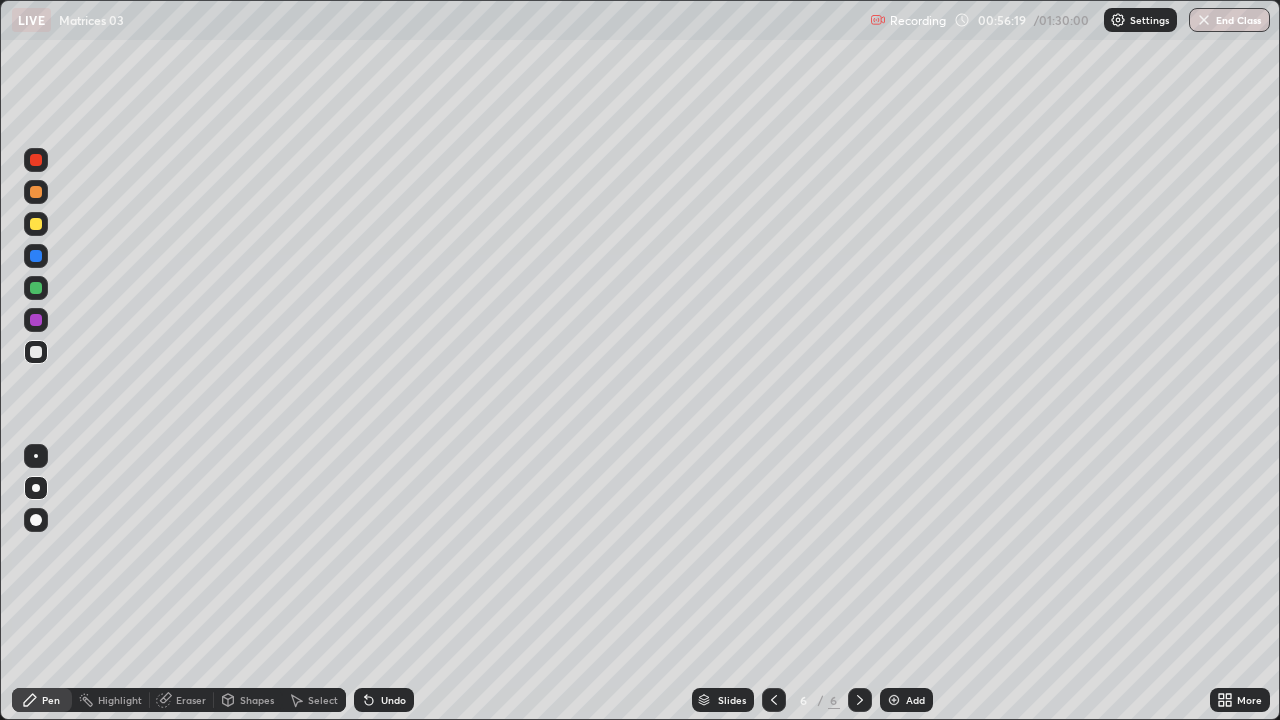 click on "Select" at bounding box center (323, 700) 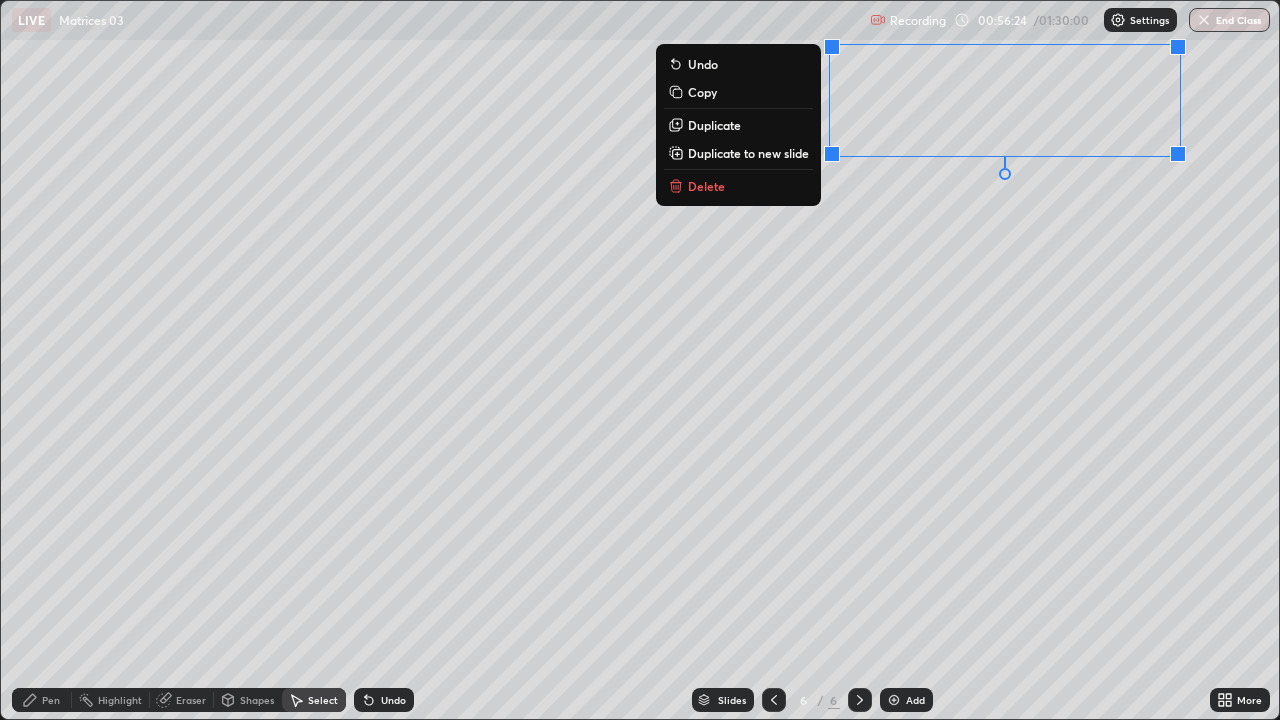 click on "Copy" at bounding box center (702, 92) 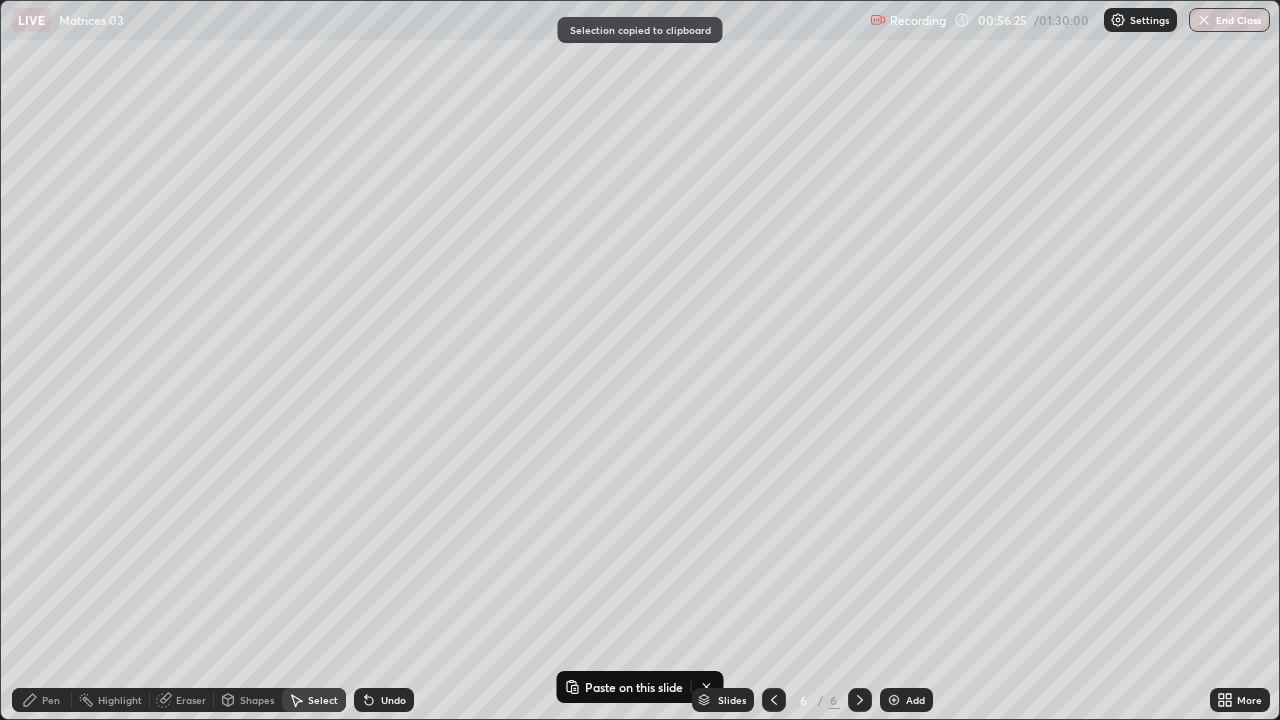 click on "Add" at bounding box center (915, 700) 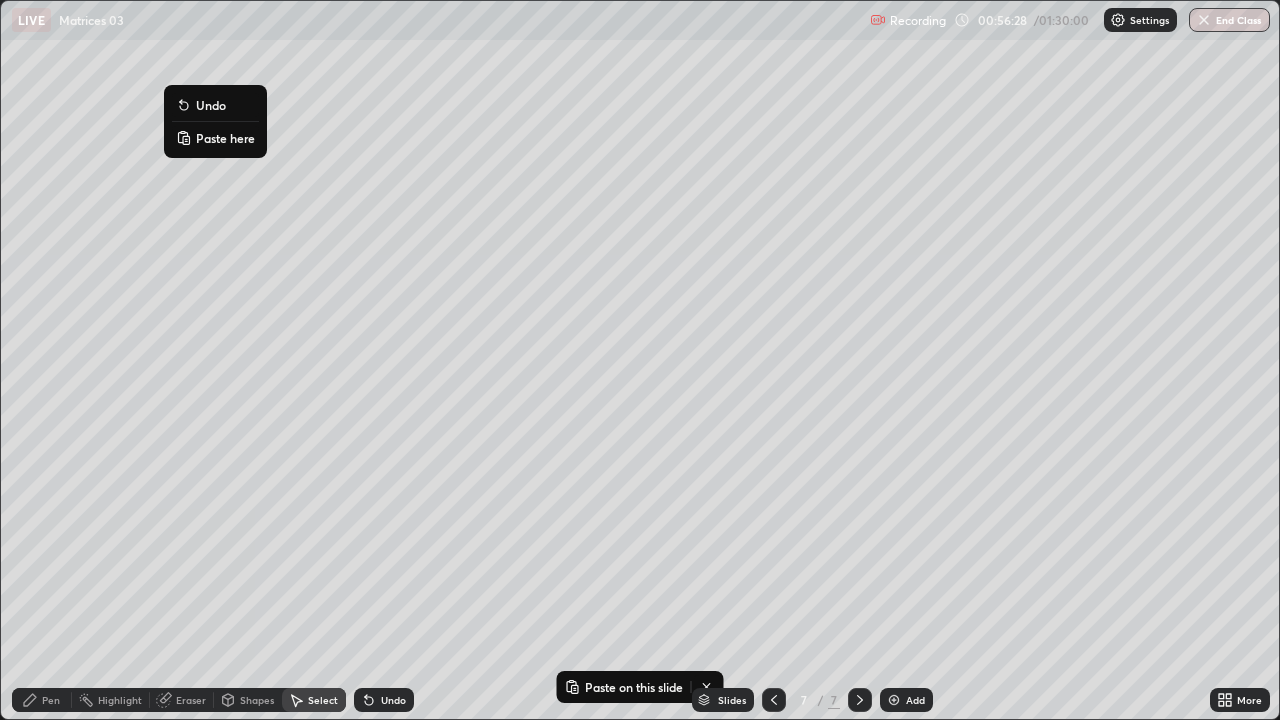 click on "Paste here" at bounding box center [225, 138] 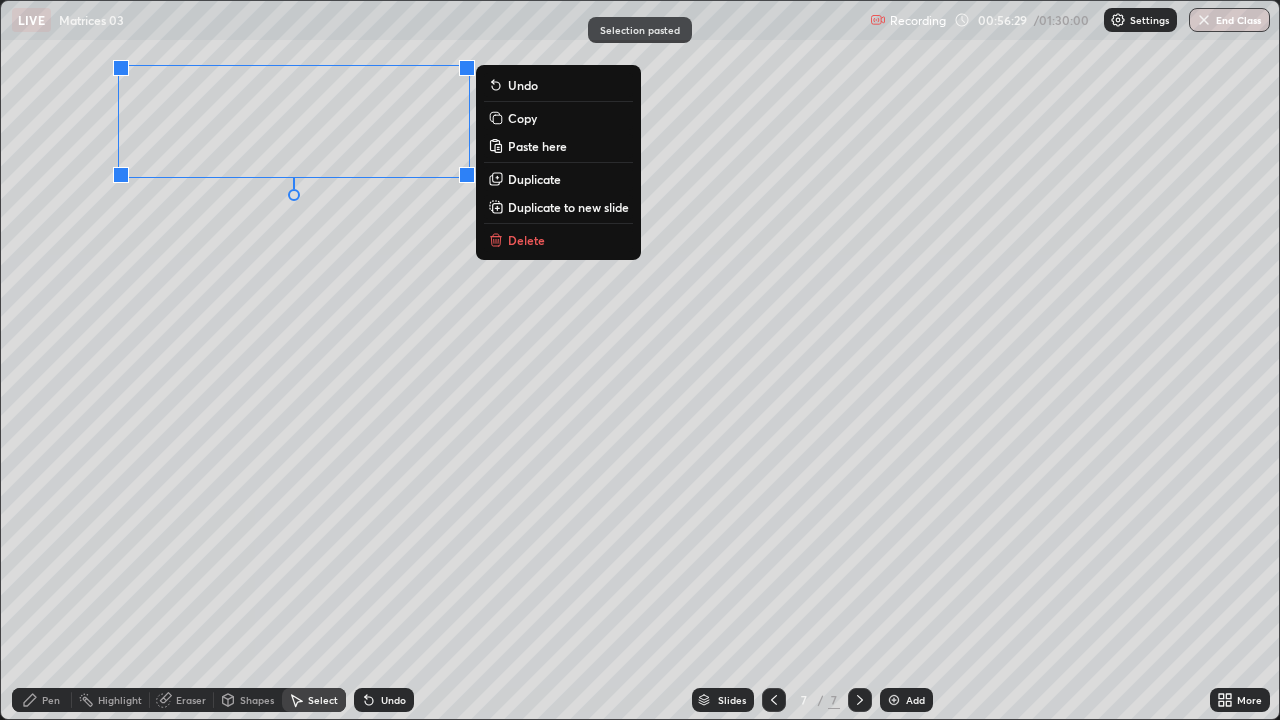 click on "0 ° Undo Copy Paste here Duplicate Duplicate to new slide Delete" at bounding box center [640, 360] 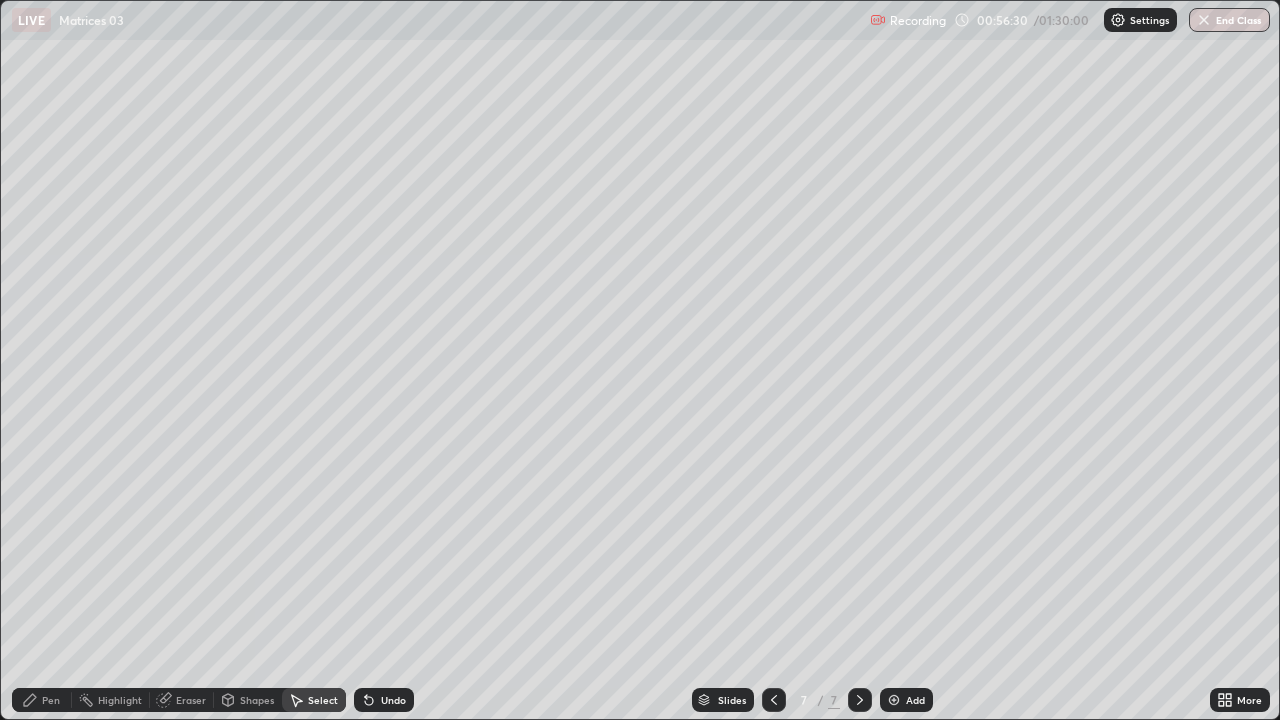 click on "Pen" at bounding box center (51, 700) 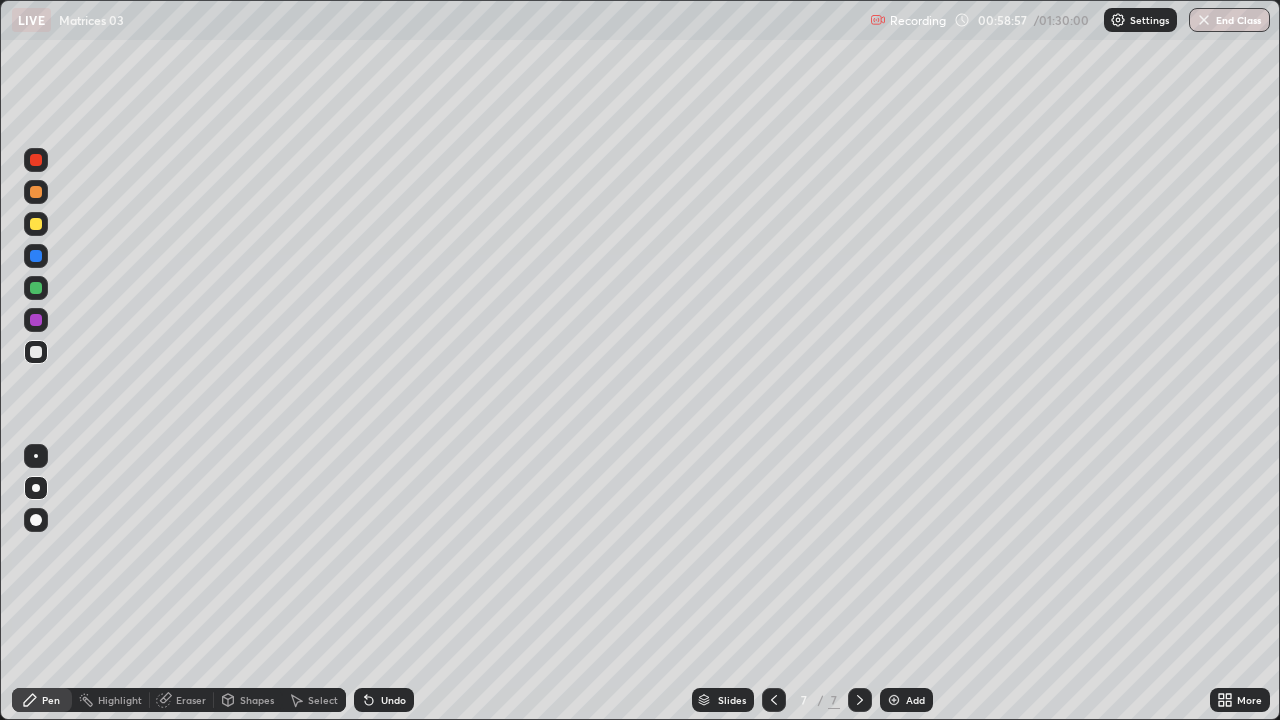 click on "Undo" at bounding box center [393, 700] 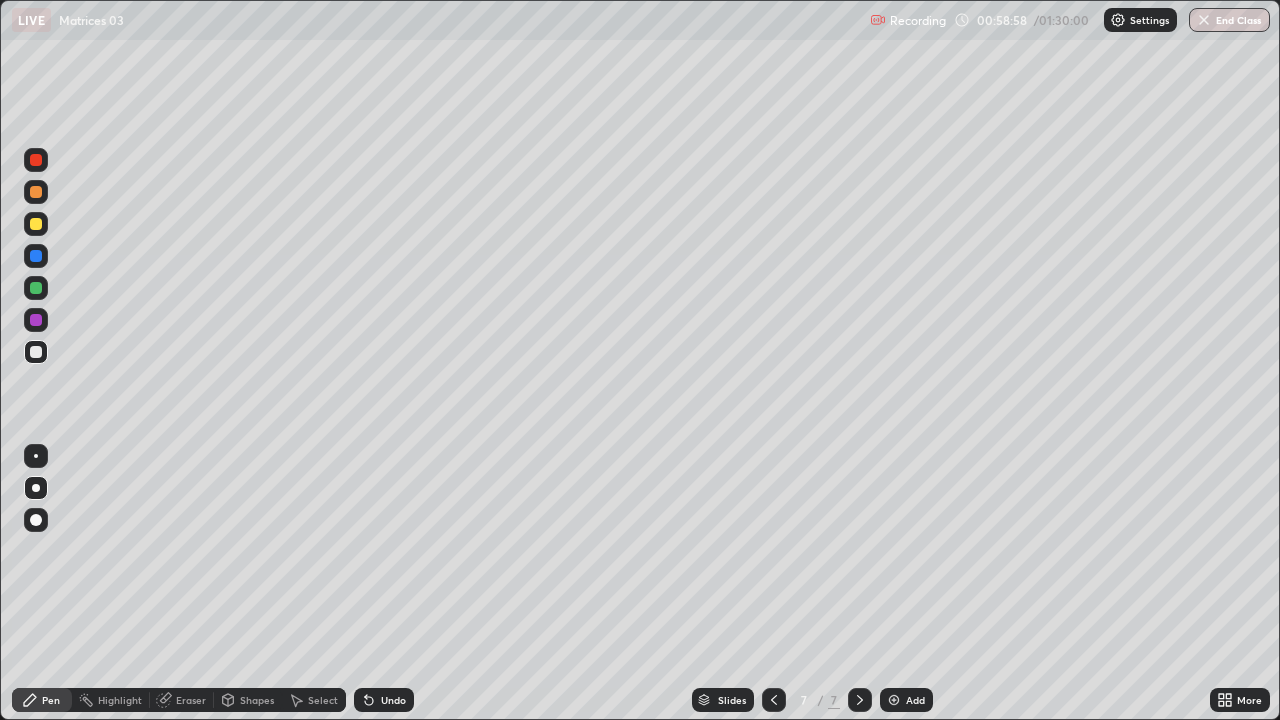 click on "Undo" at bounding box center [384, 700] 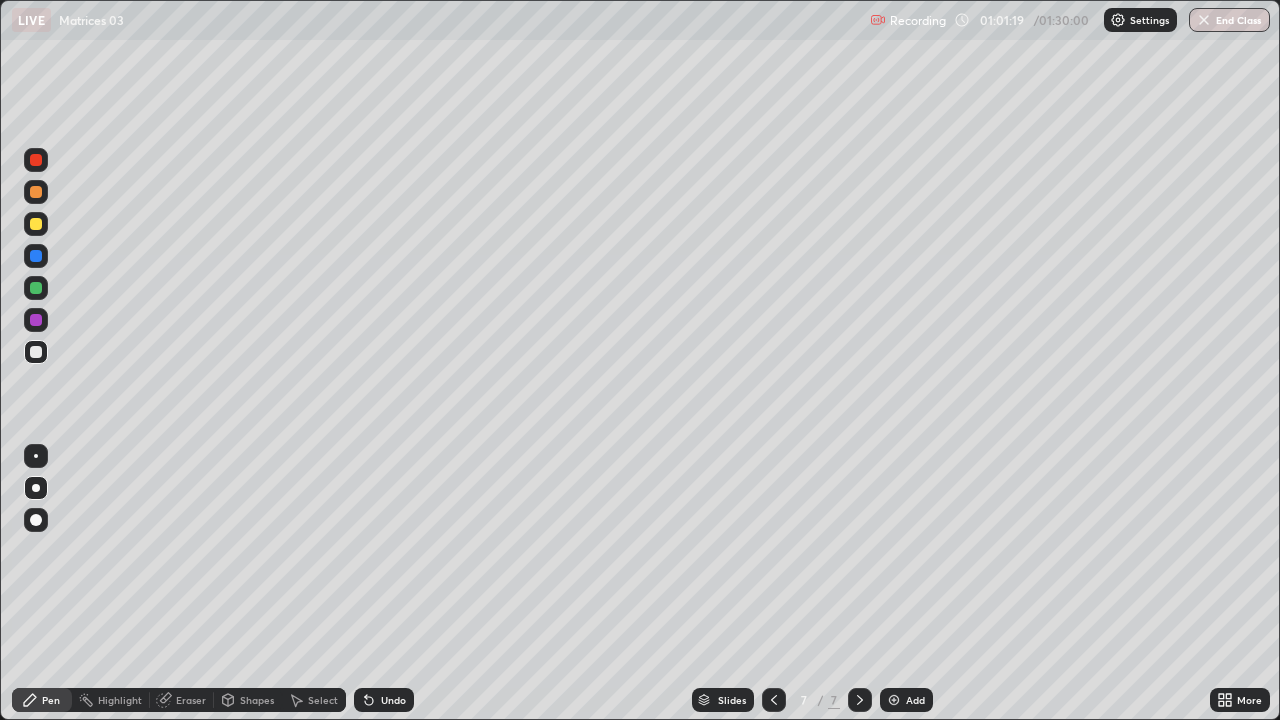 click on "Undo" at bounding box center [393, 700] 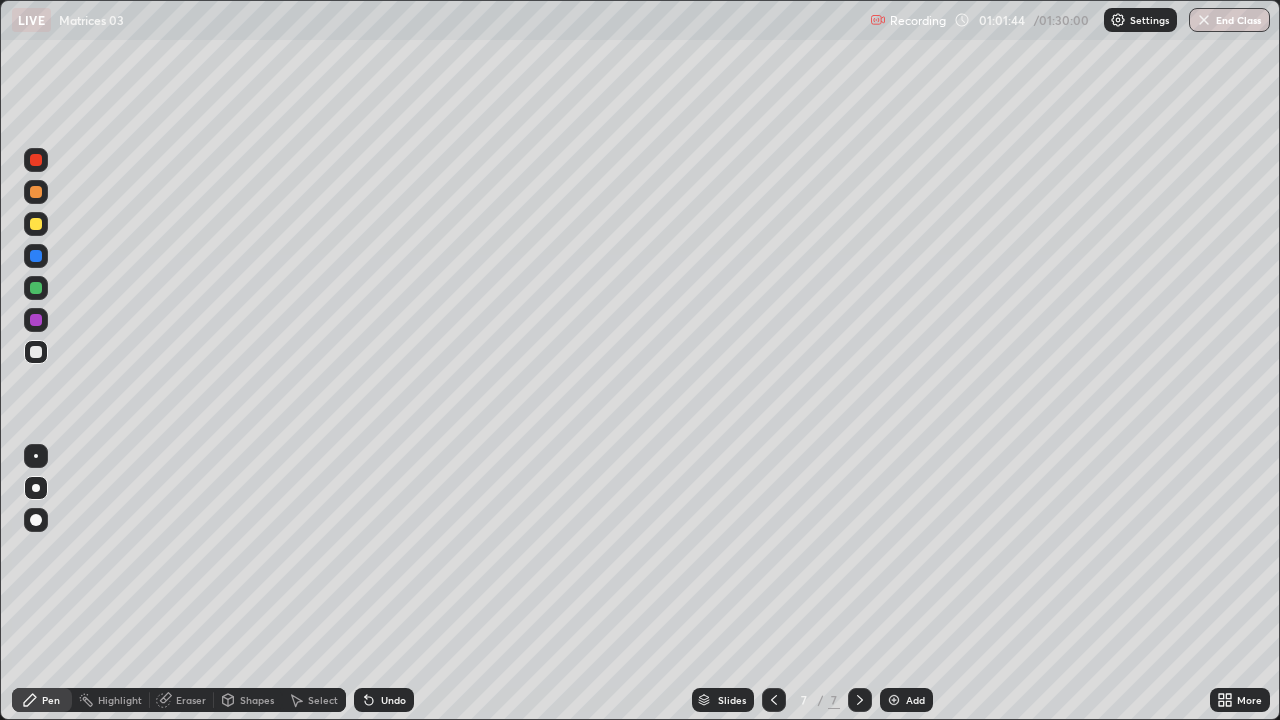 click on "Undo" at bounding box center (393, 700) 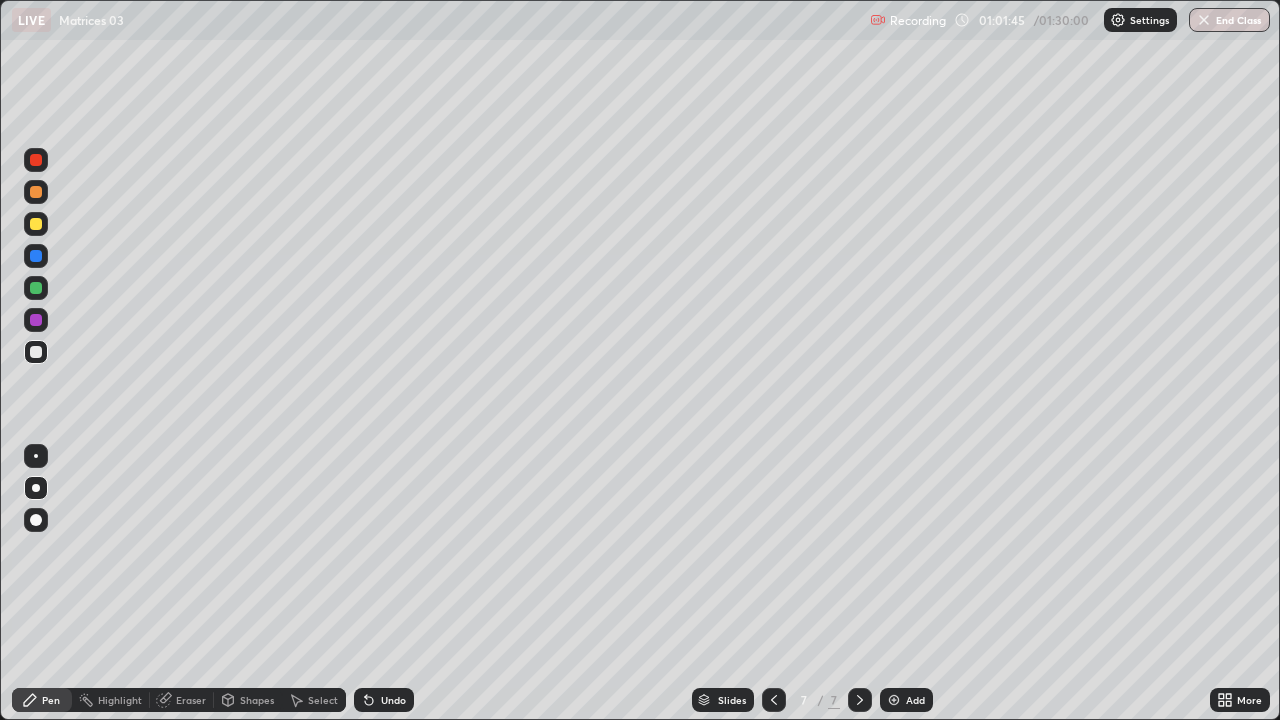click on "Undo" at bounding box center [393, 700] 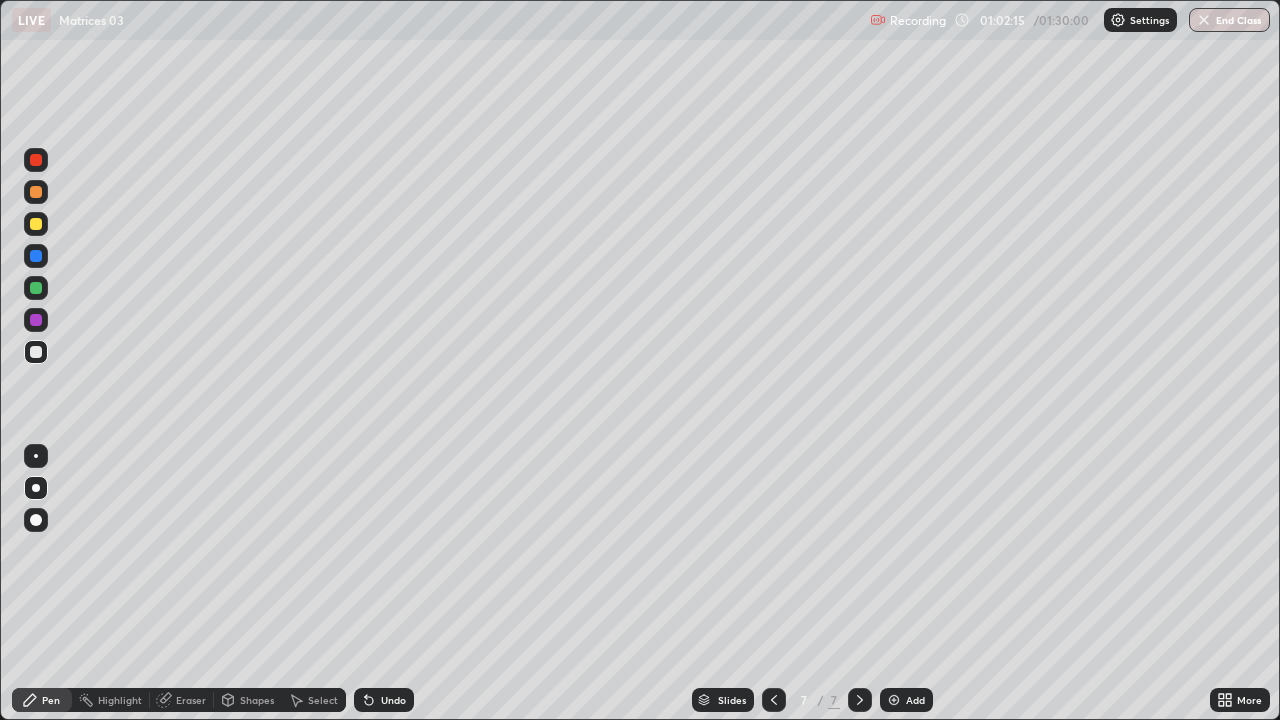 click on "Undo" at bounding box center [393, 700] 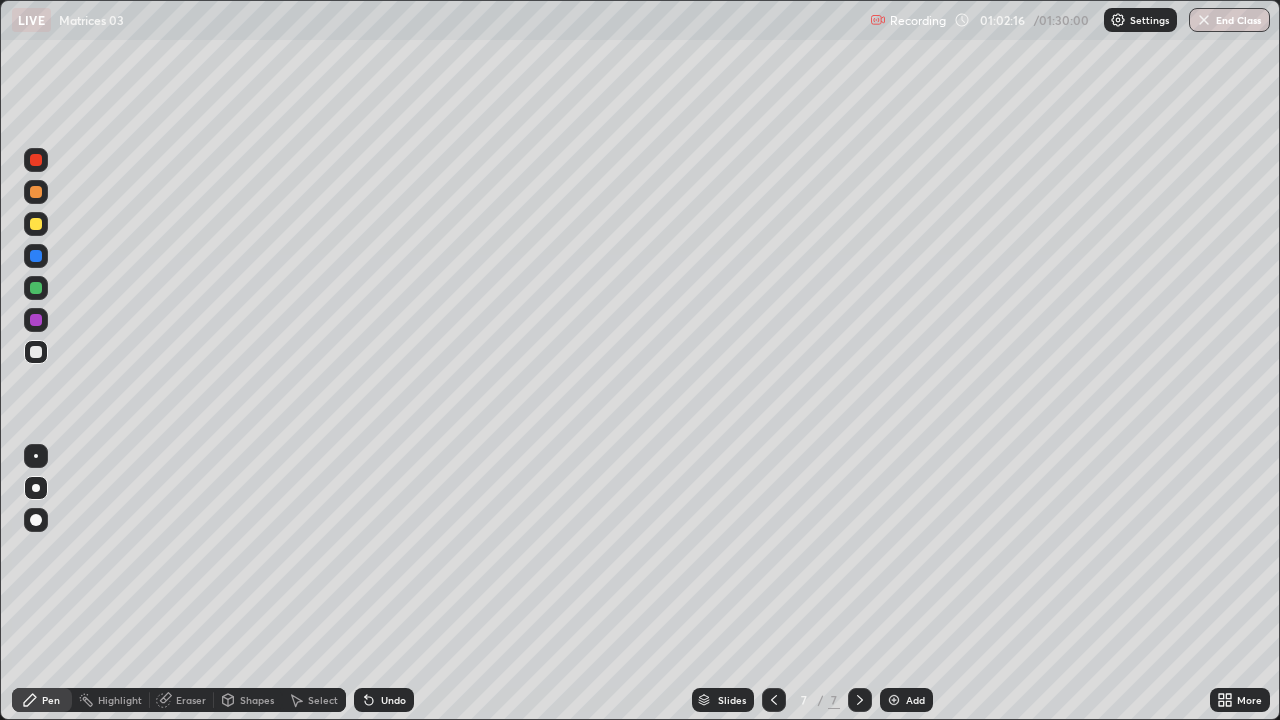 click on "Undo" at bounding box center [384, 700] 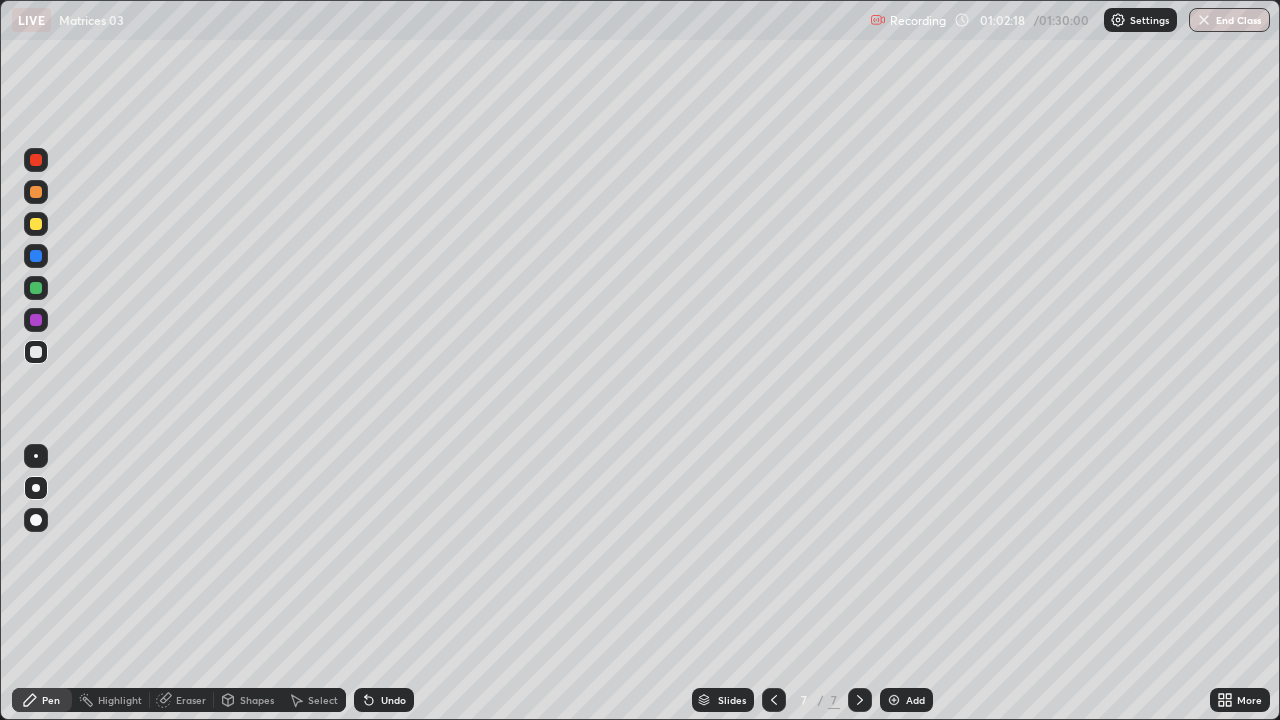 click on "Undo" at bounding box center [380, 700] 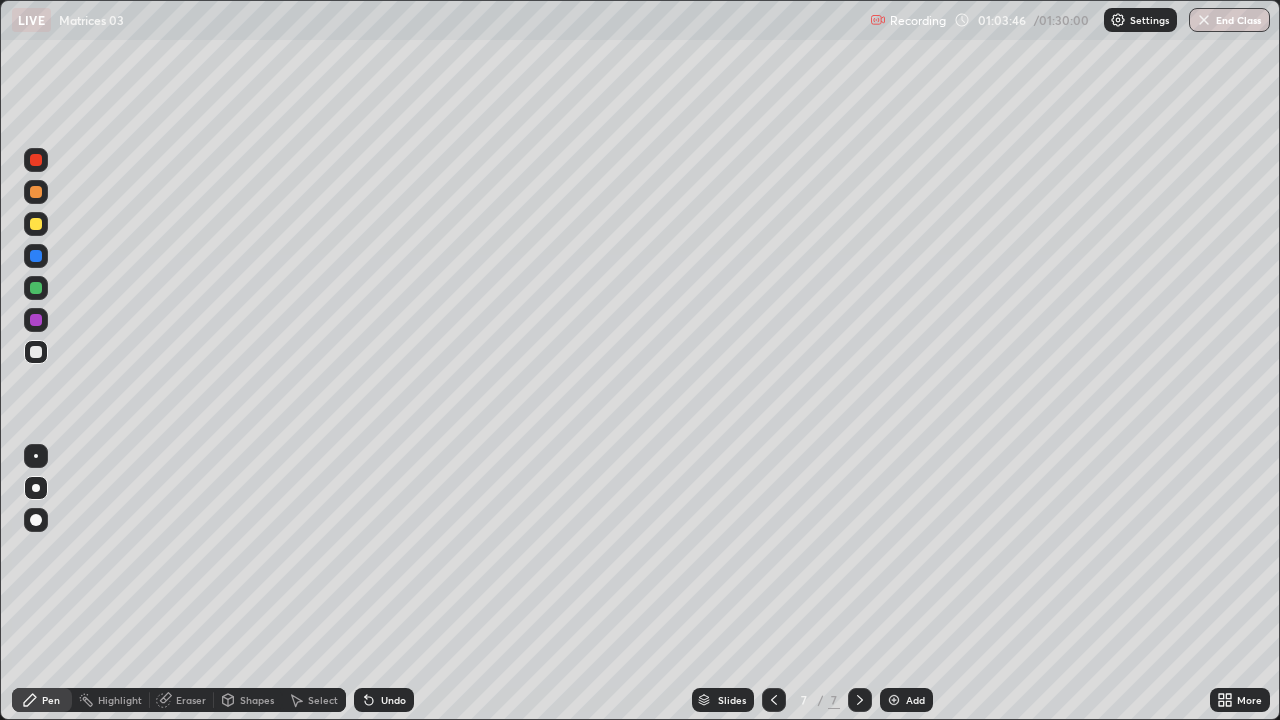 click on "Add" at bounding box center [906, 700] 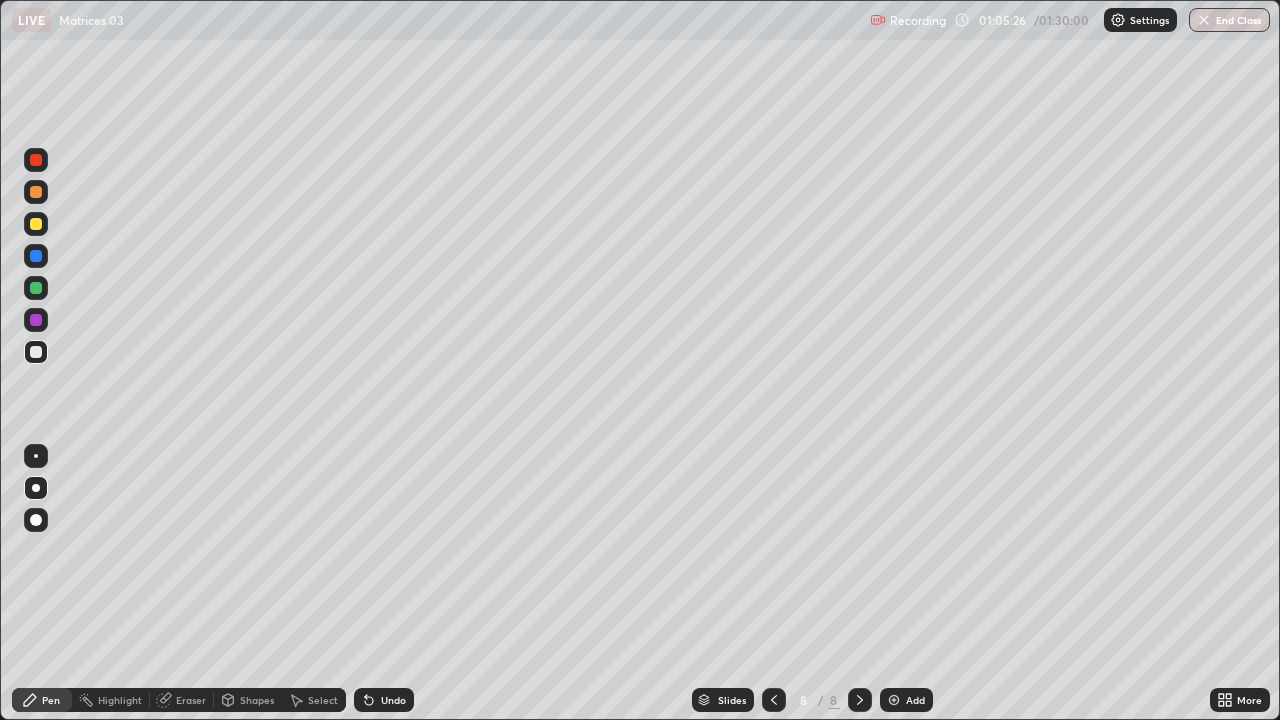 click 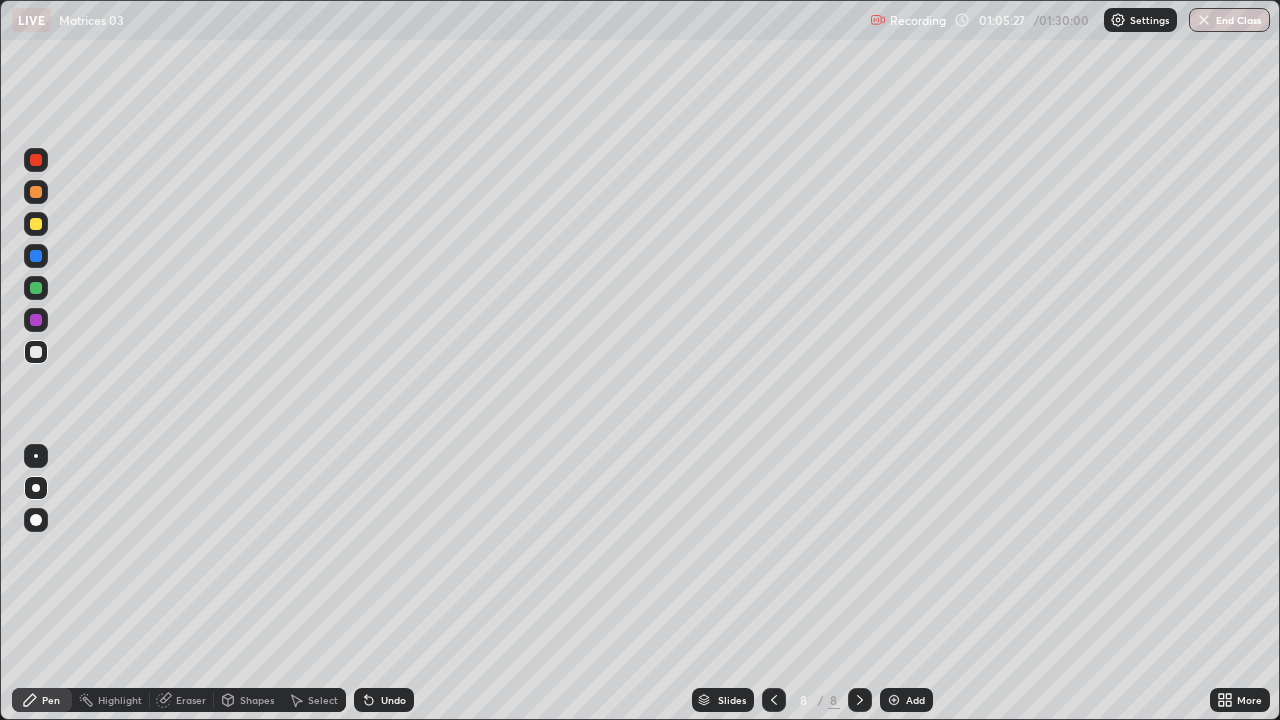 click 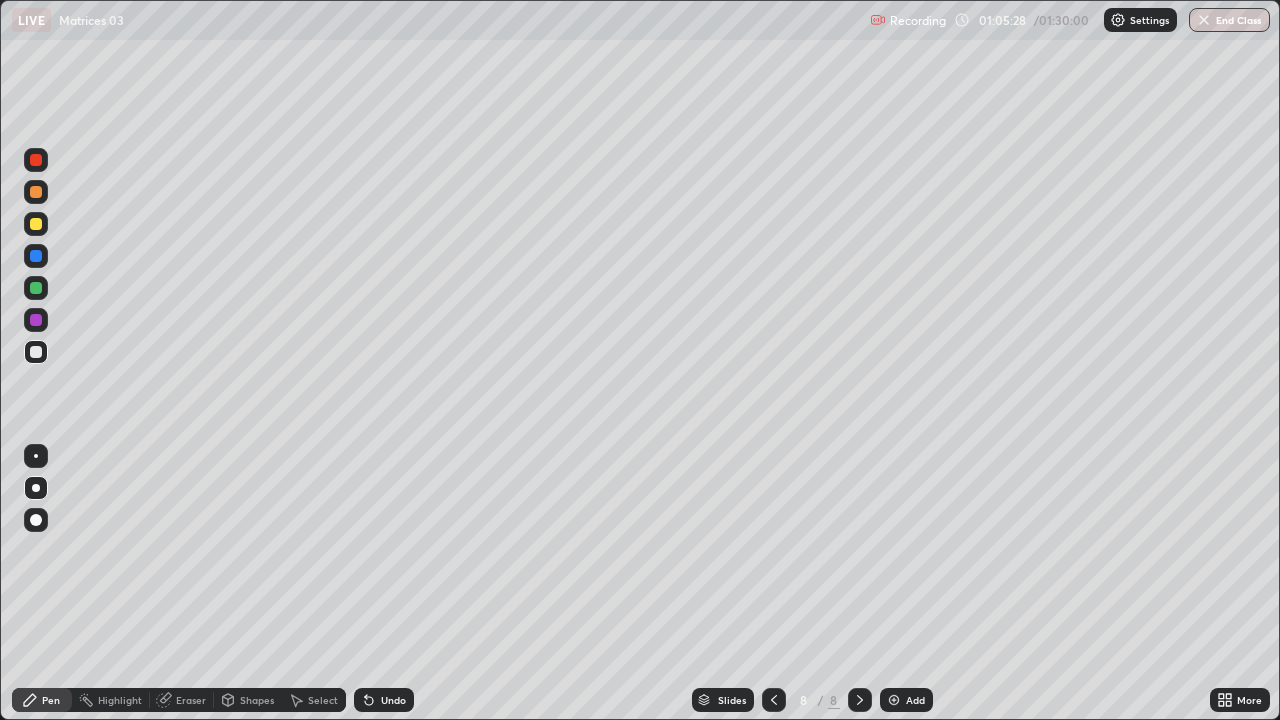 click 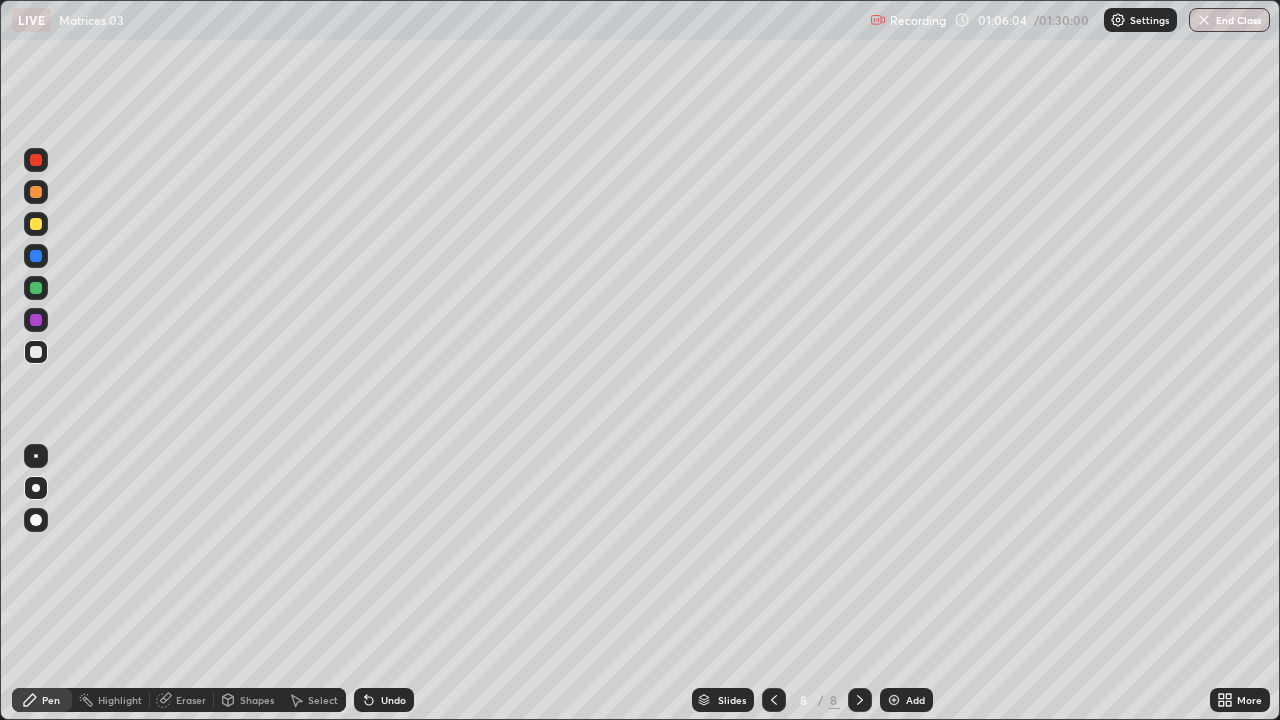 click 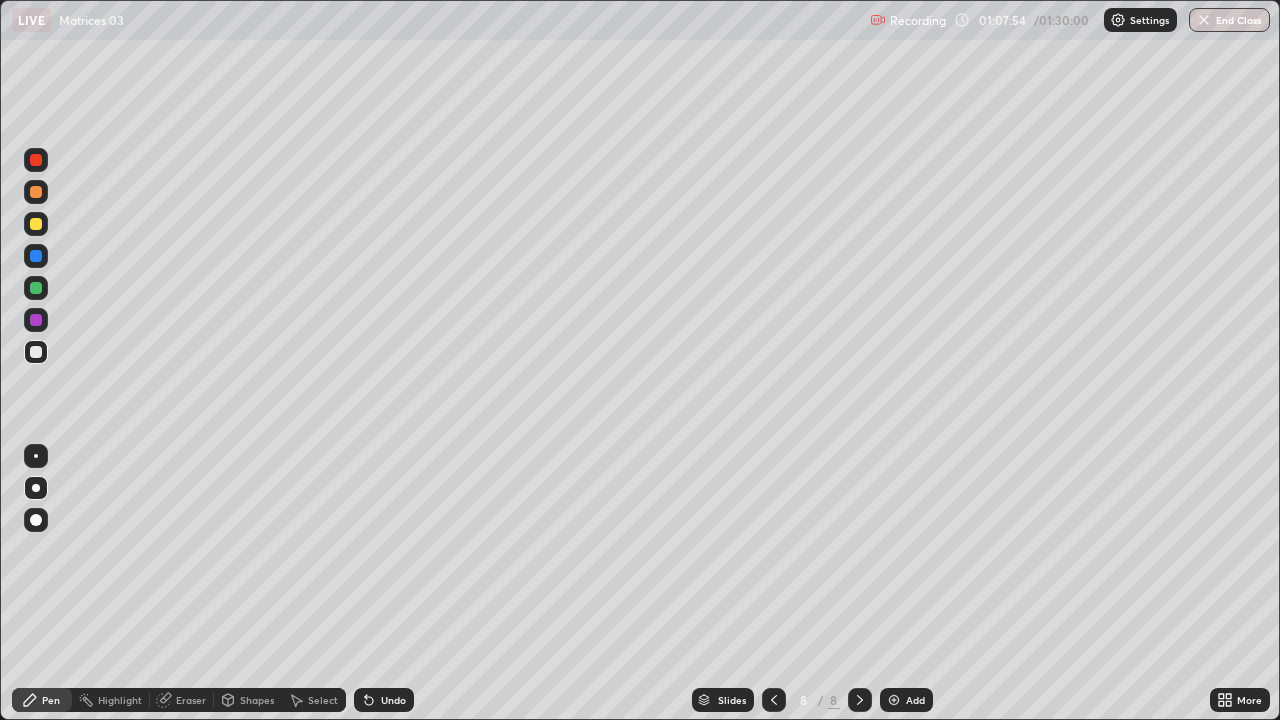 click on "Undo" at bounding box center [384, 700] 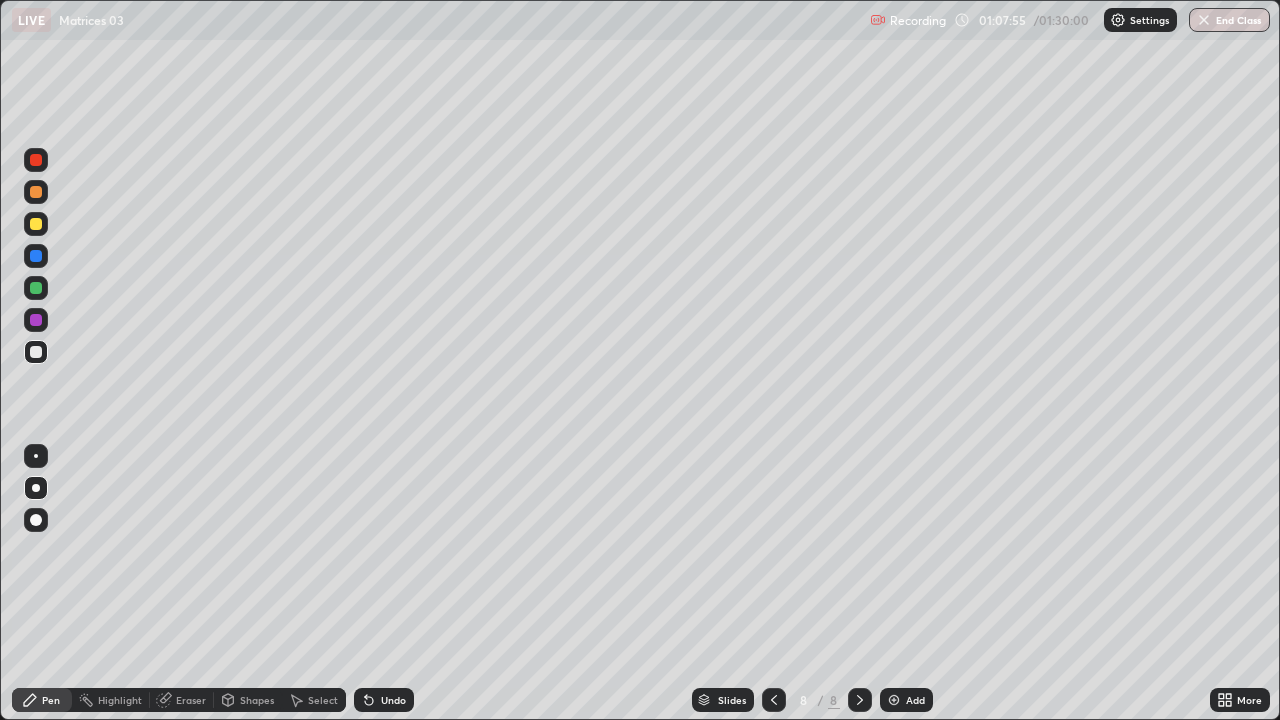 click on "Undo" at bounding box center [393, 700] 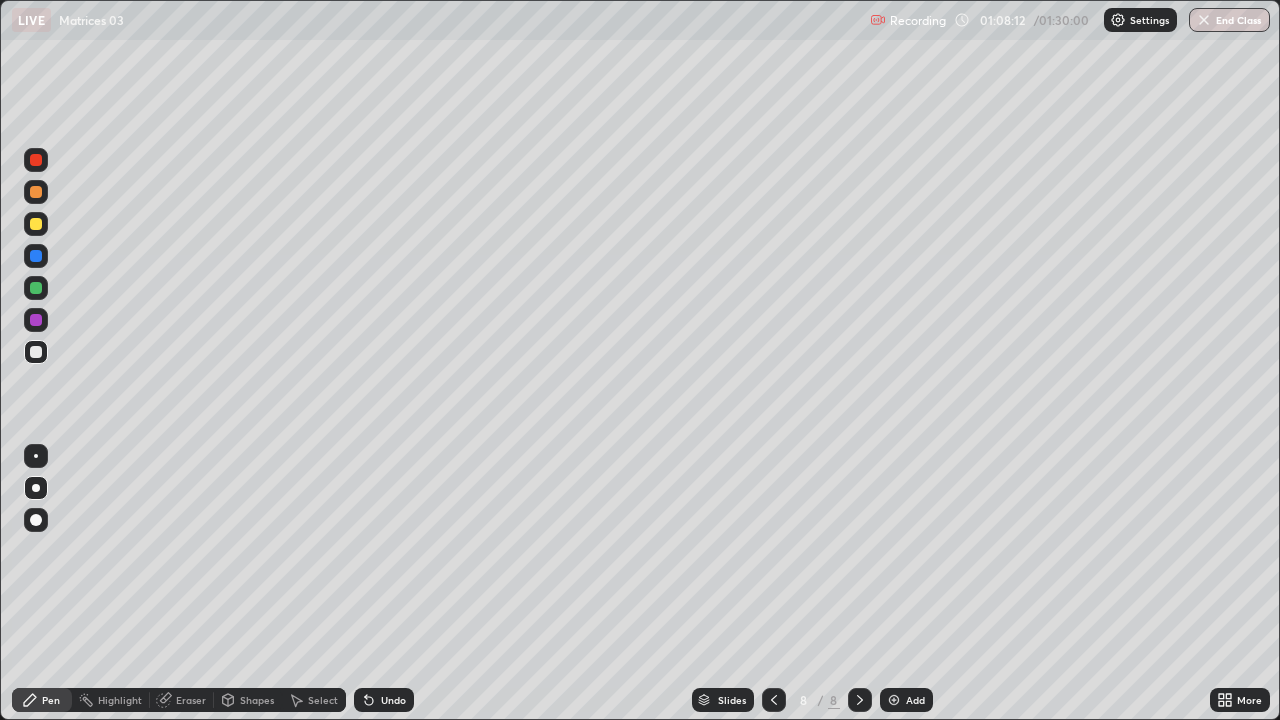 click on "Undo" at bounding box center [393, 700] 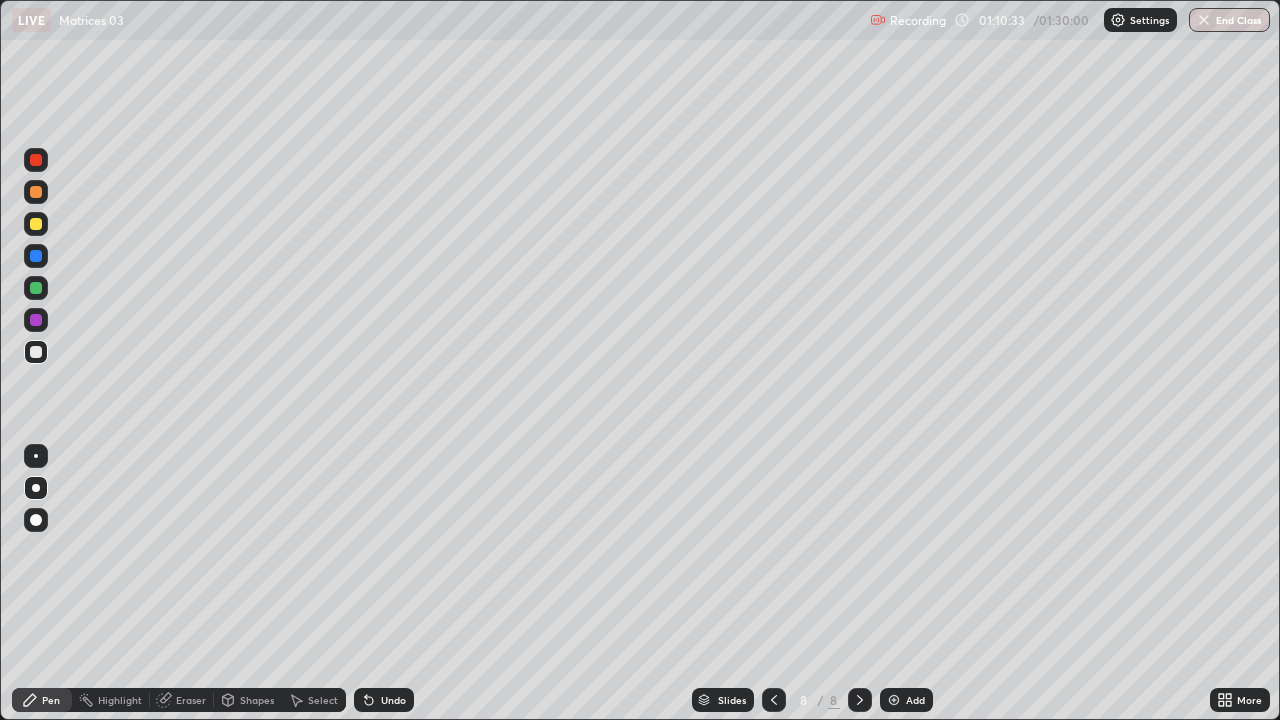 click on "Undo" at bounding box center [393, 700] 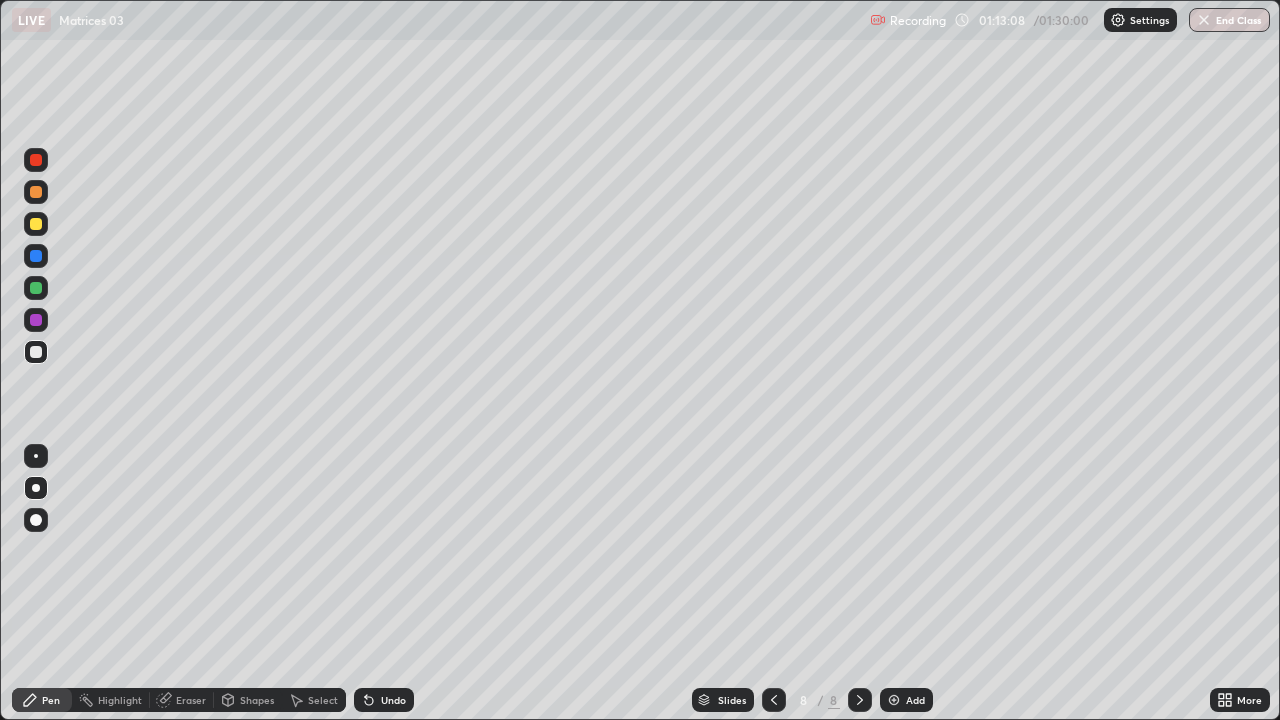 click on "Add" at bounding box center (915, 700) 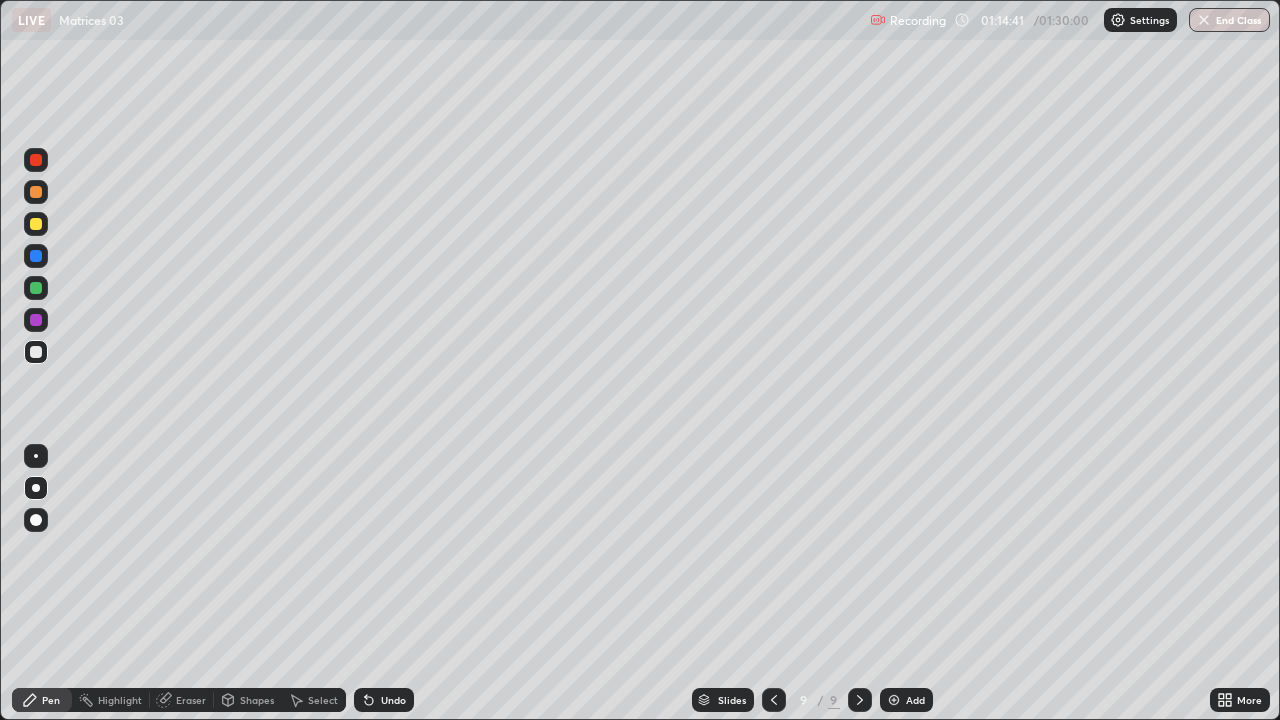 click 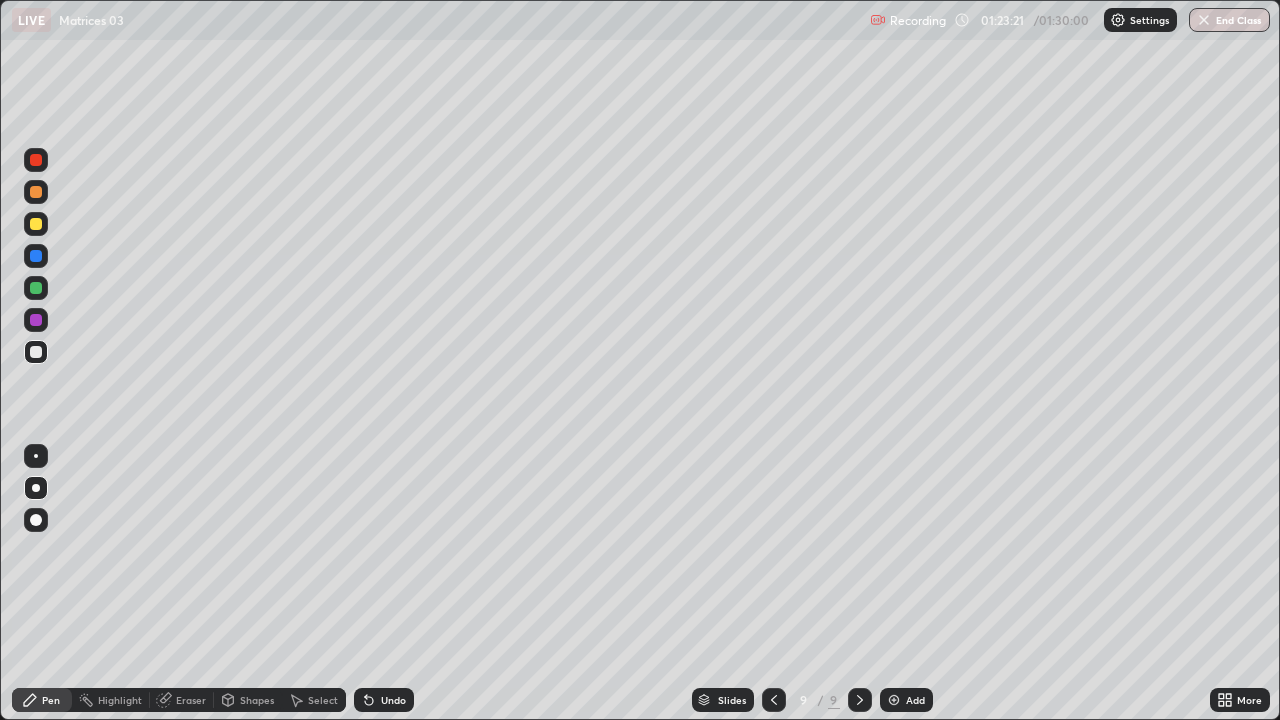 click on "End Class" at bounding box center [1229, 20] 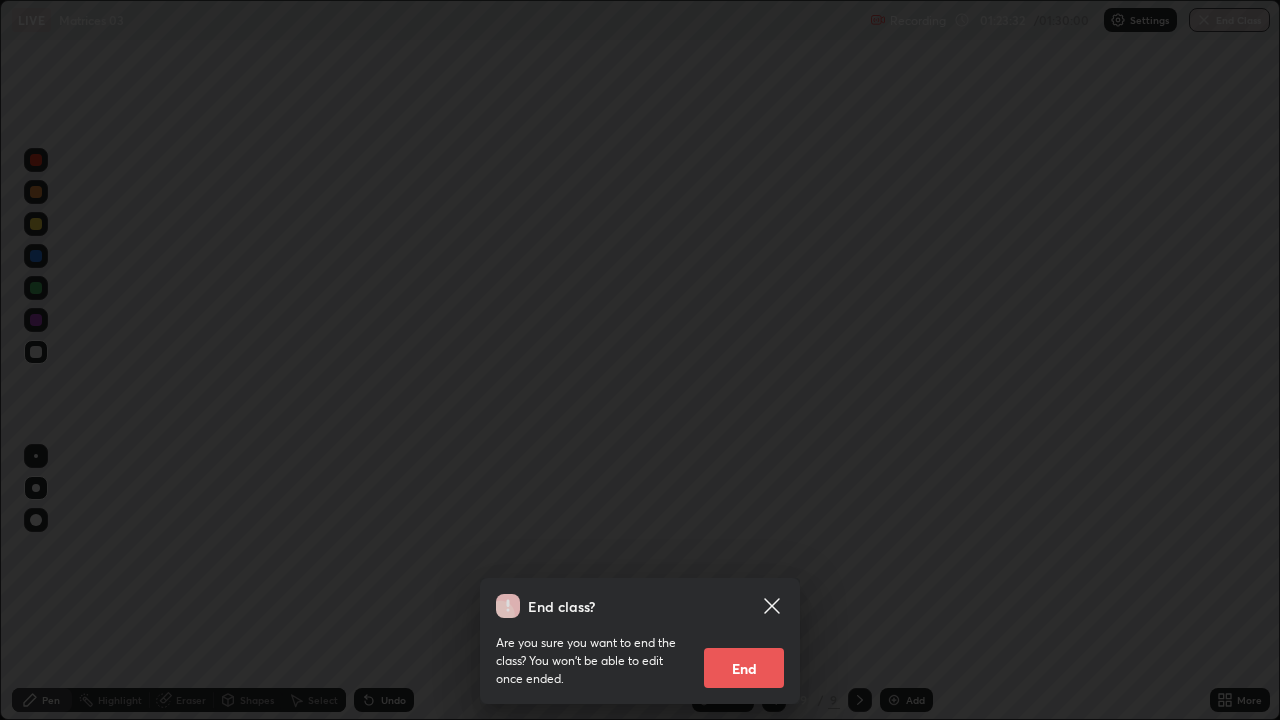 click on "End" at bounding box center [744, 668] 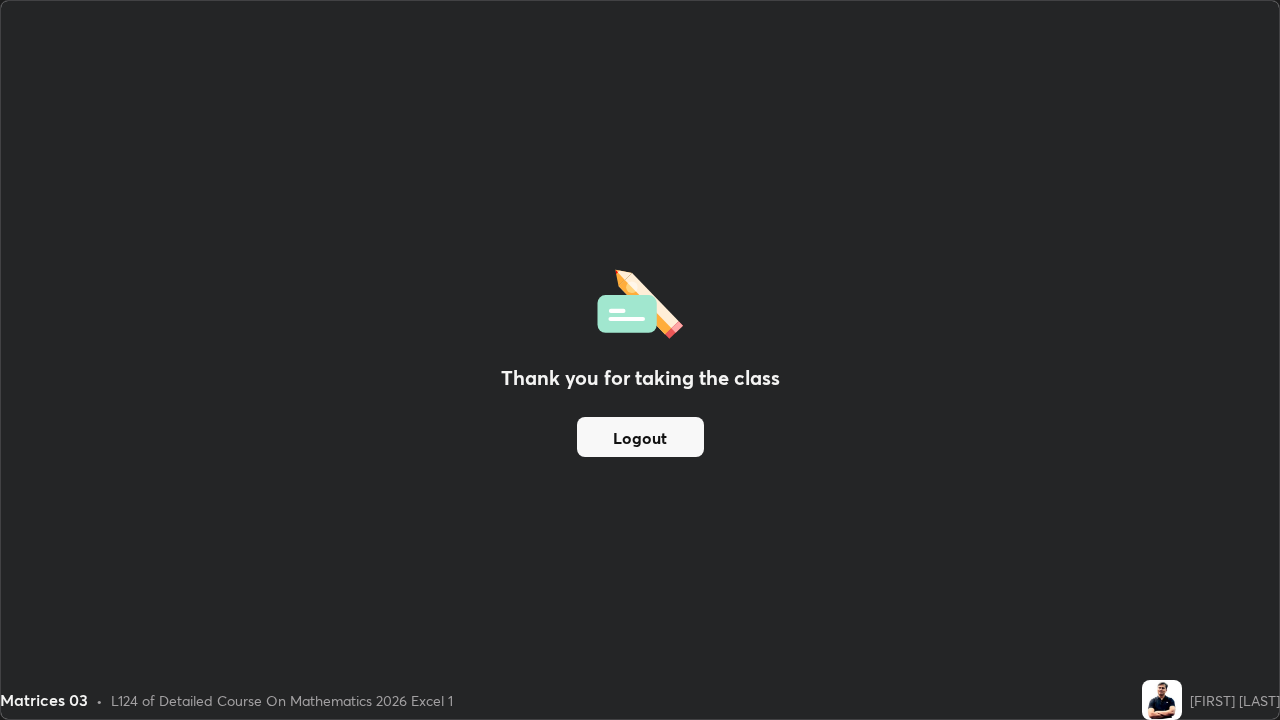 click on "Logout" at bounding box center (640, 437) 